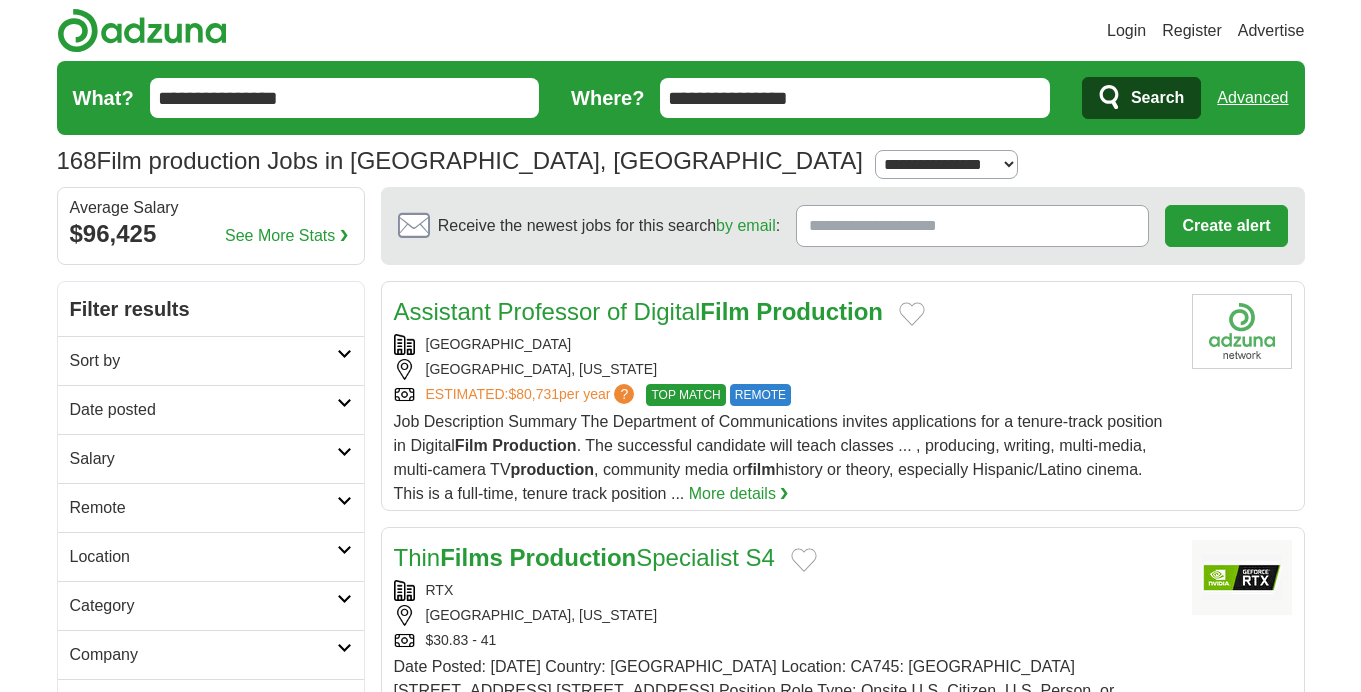 scroll, scrollTop: 0, scrollLeft: 0, axis: both 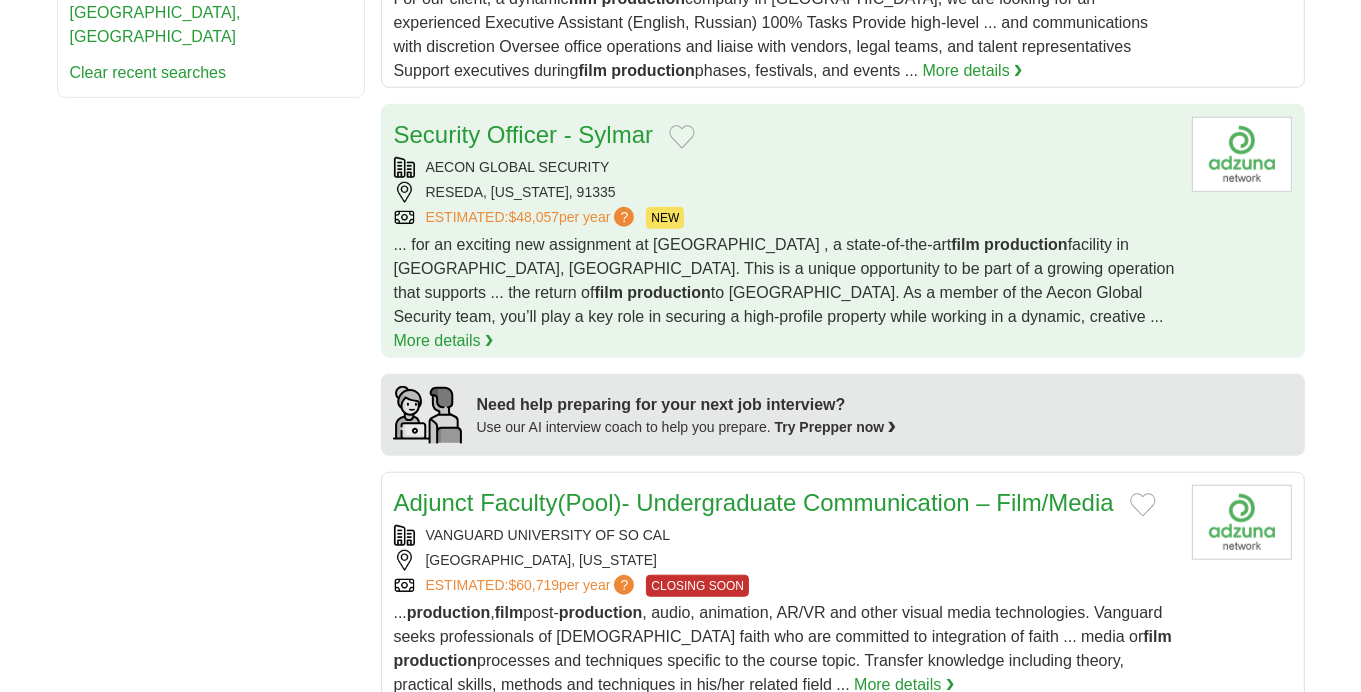 drag, startPoint x: 1364, startPoint y: 351, endPoint x: 671, endPoint y: 202, distance: 708.8371 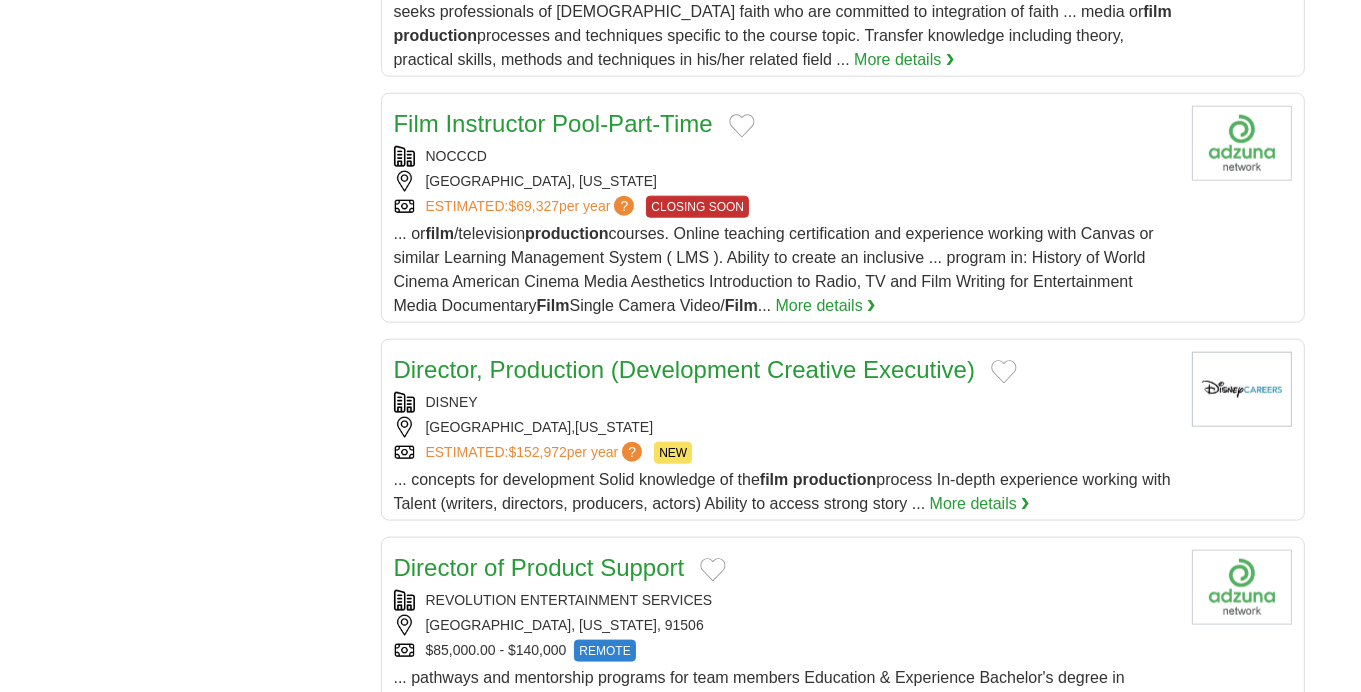 scroll, scrollTop: 2155, scrollLeft: 0, axis: vertical 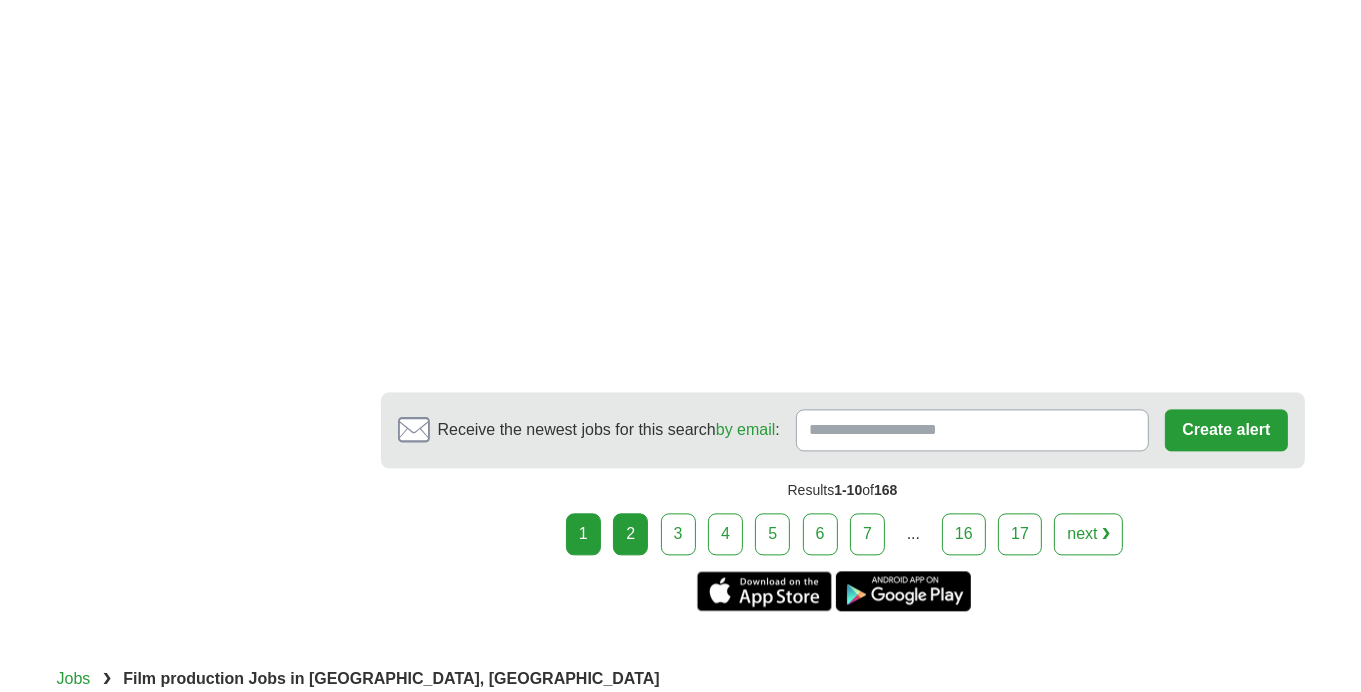 click on "2" at bounding box center [630, 534] 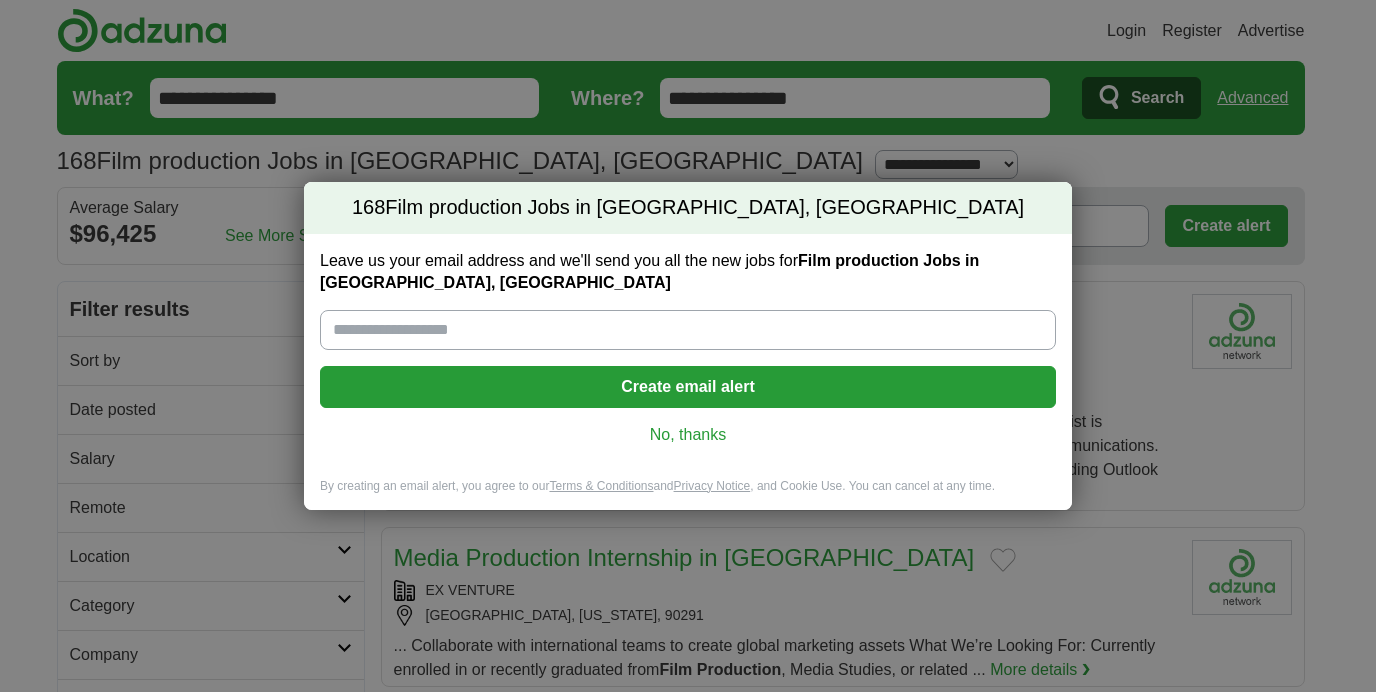 scroll, scrollTop: 0, scrollLeft: 0, axis: both 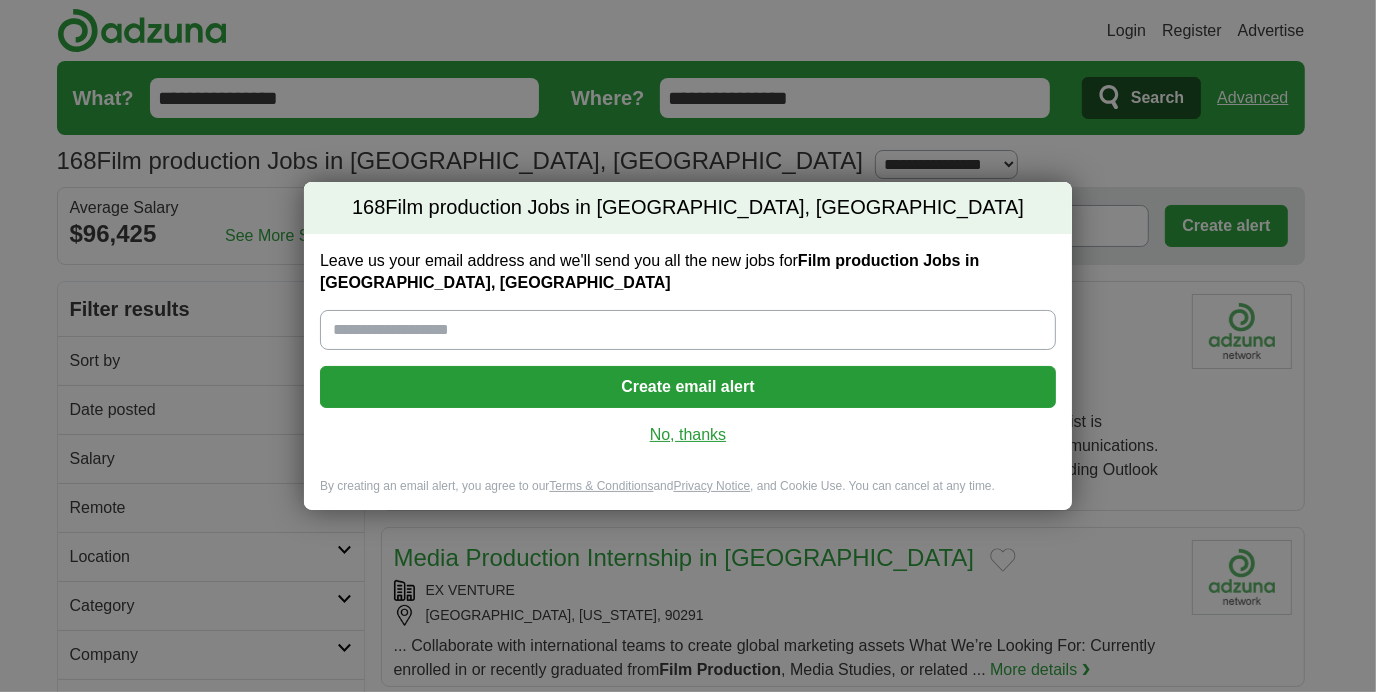 click on "No, thanks" at bounding box center (688, 435) 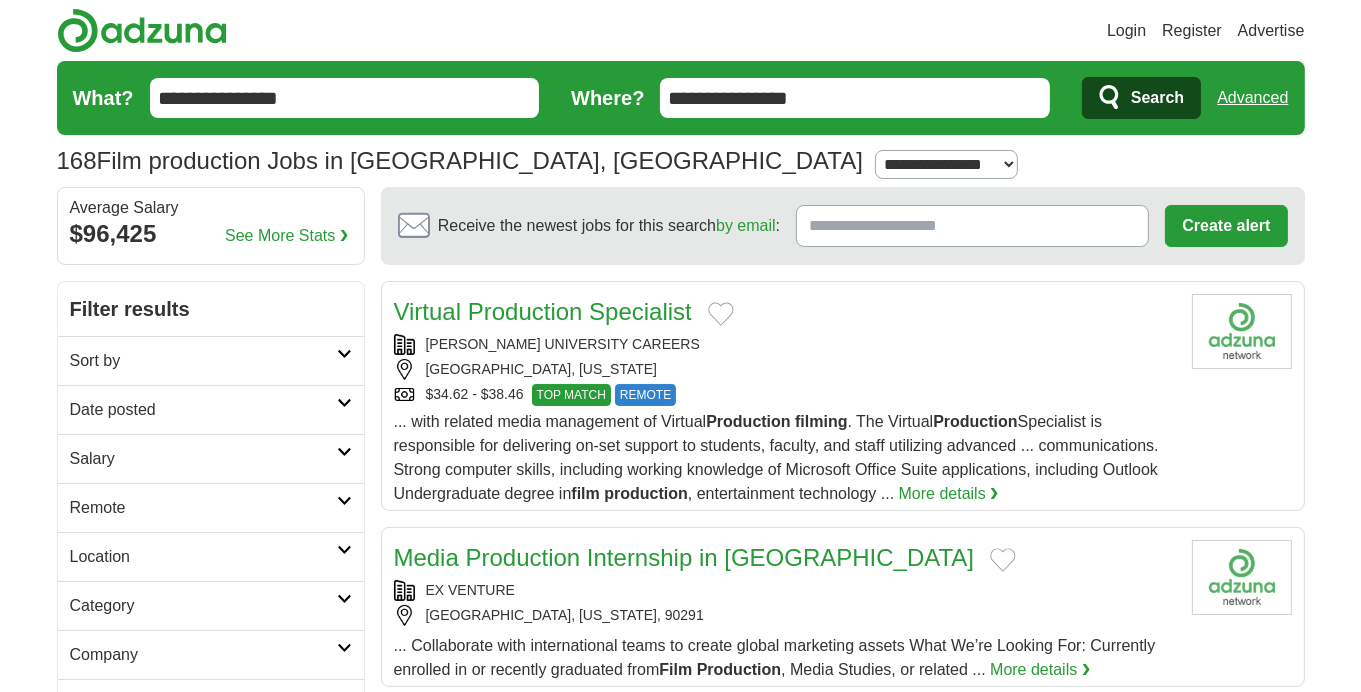 click at bounding box center [344, 354] 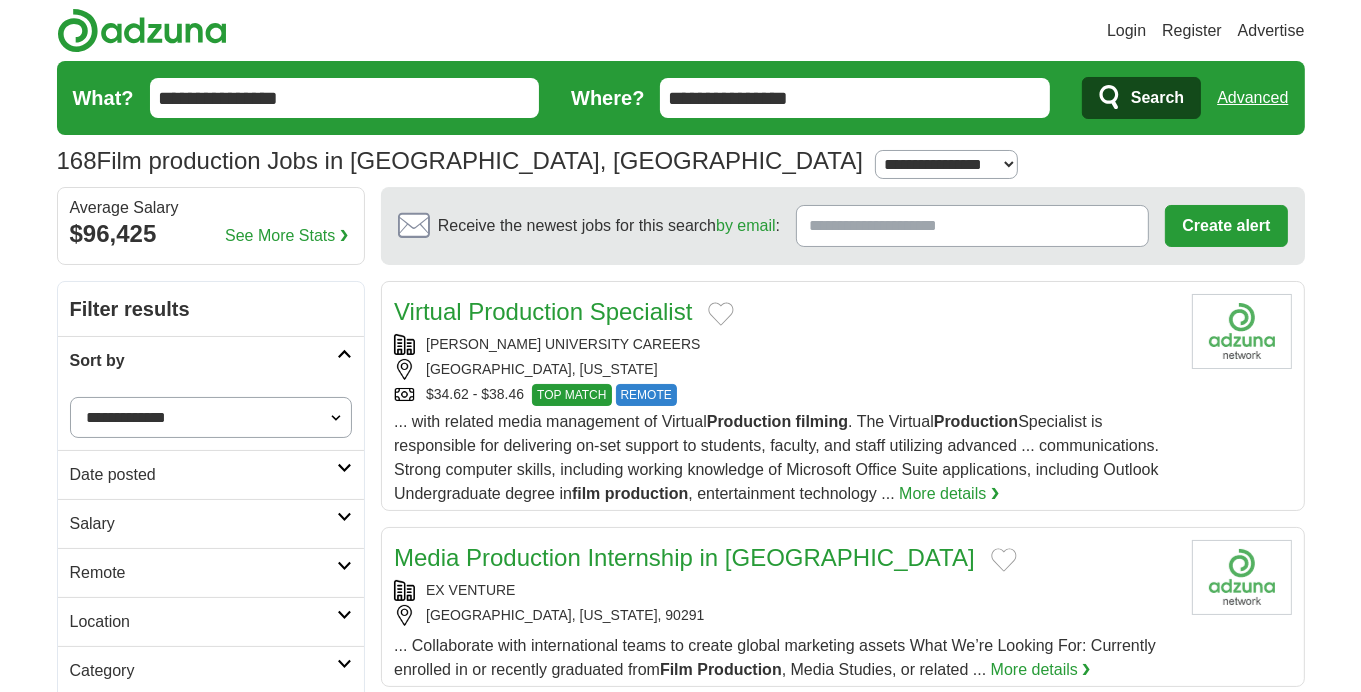 click at bounding box center (344, 468) 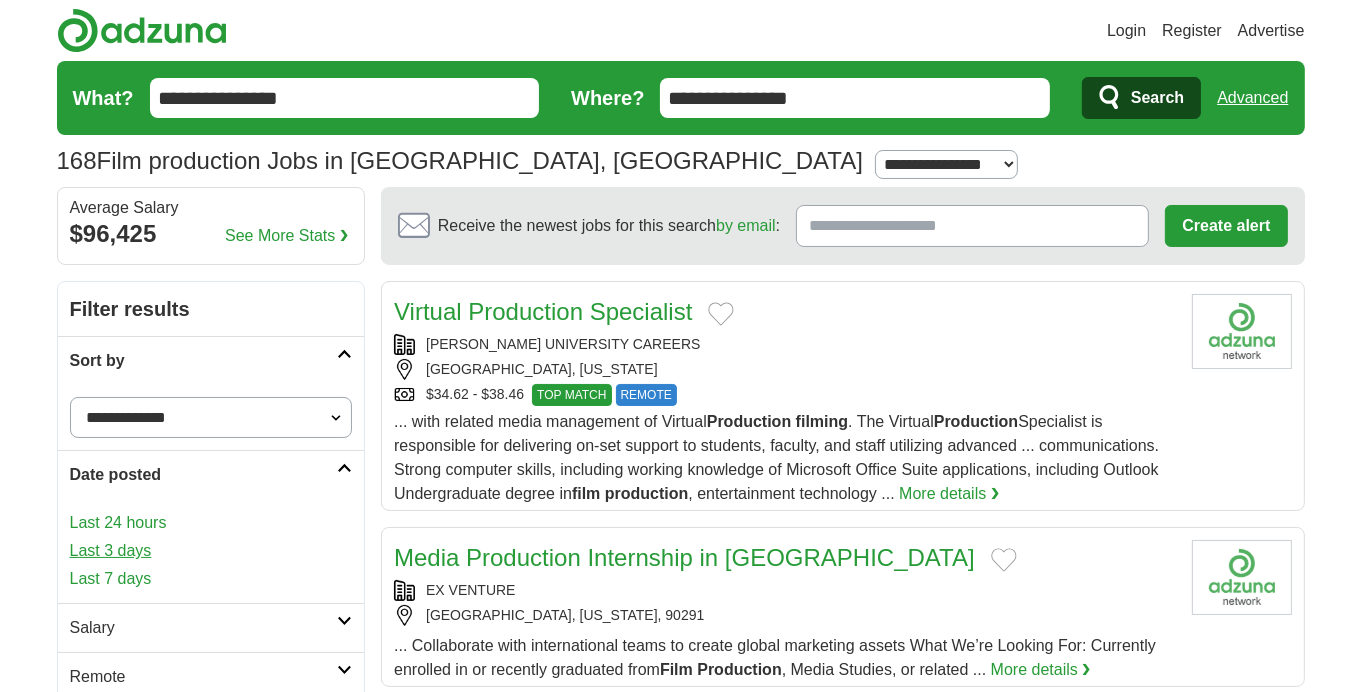 click on "Last 3 days" at bounding box center (211, 551) 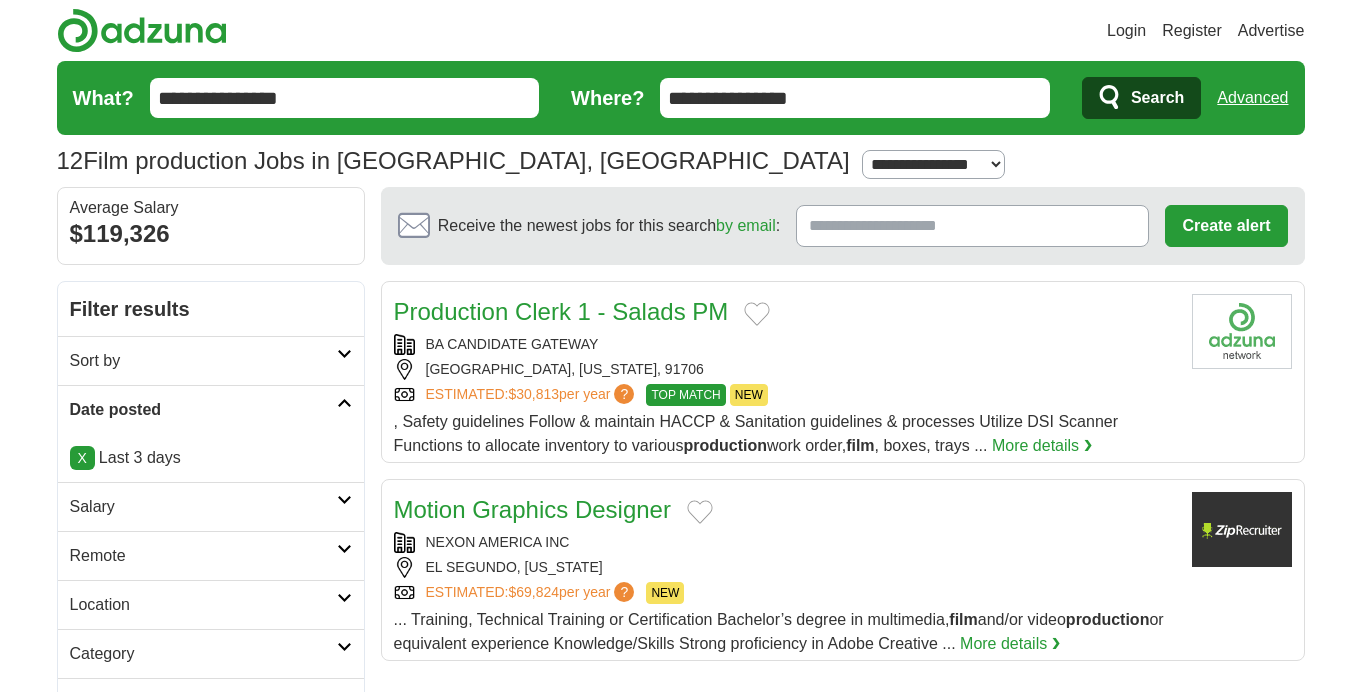 scroll, scrollTop: 0, scrollLeft: 0, axis: both 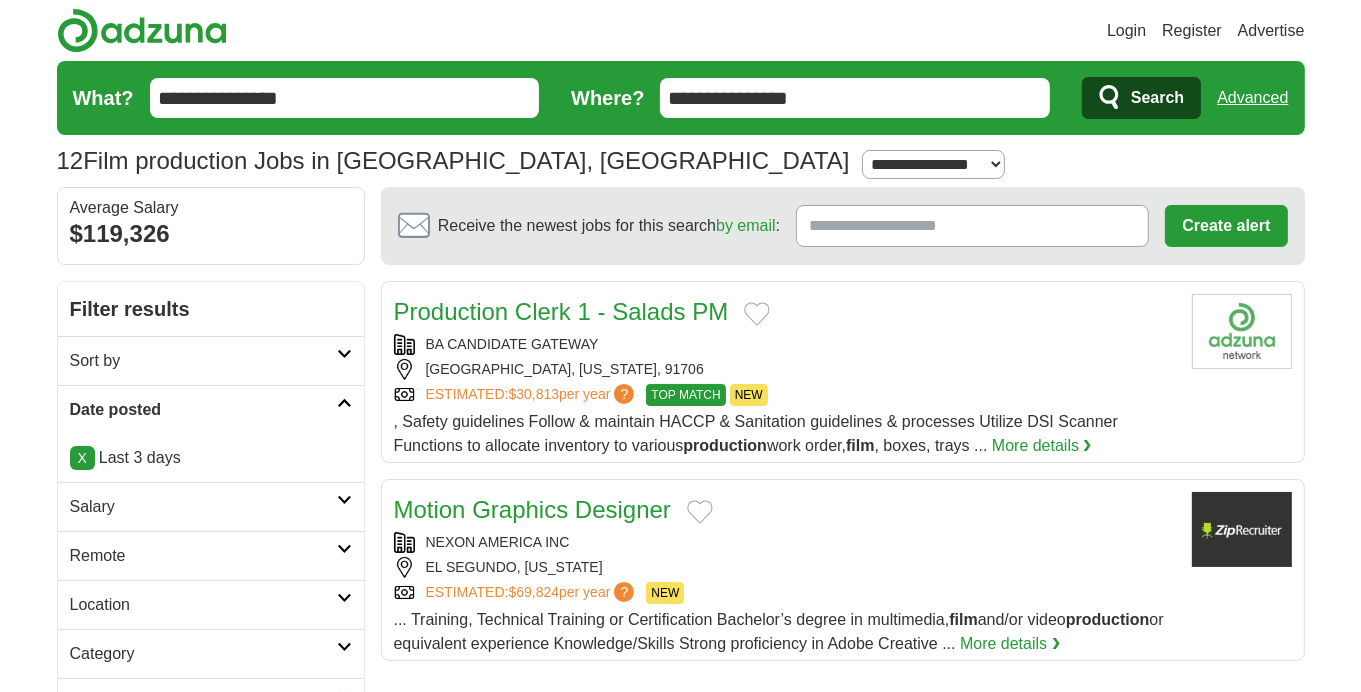 click at bounding box center [344, 354] 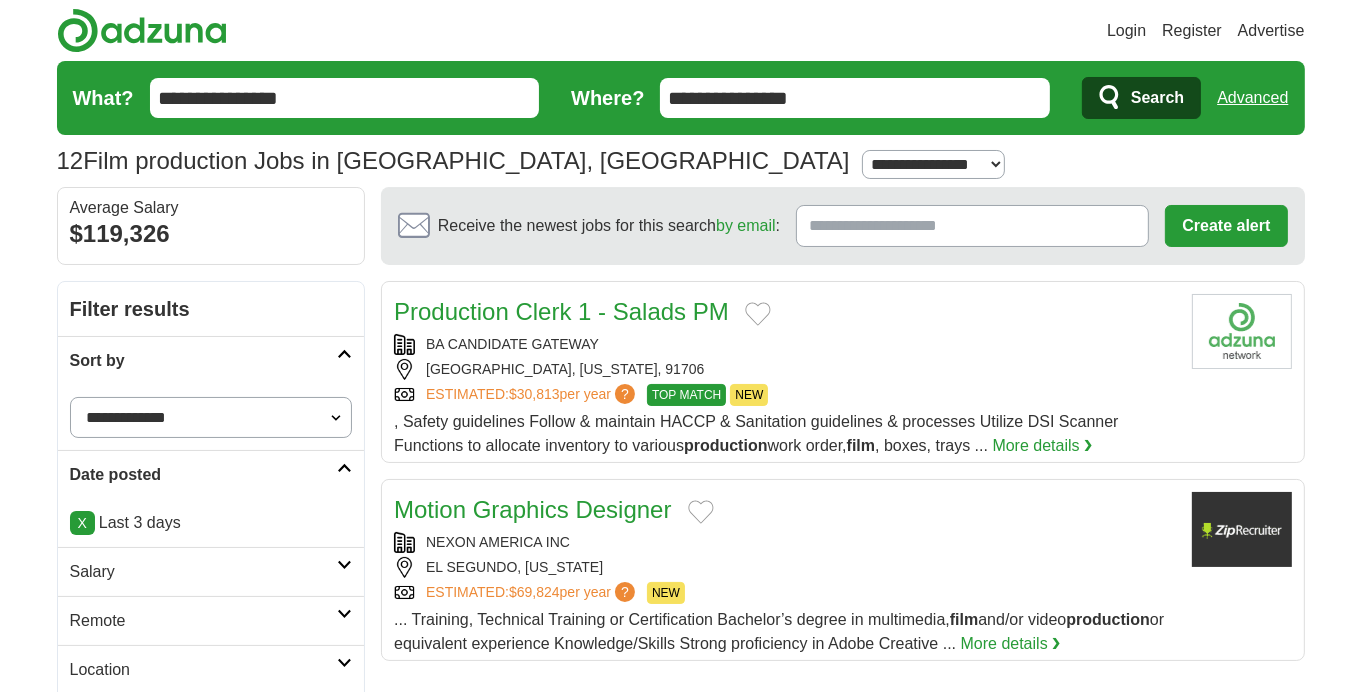 click on "**********" at bounding box center (211, 417) 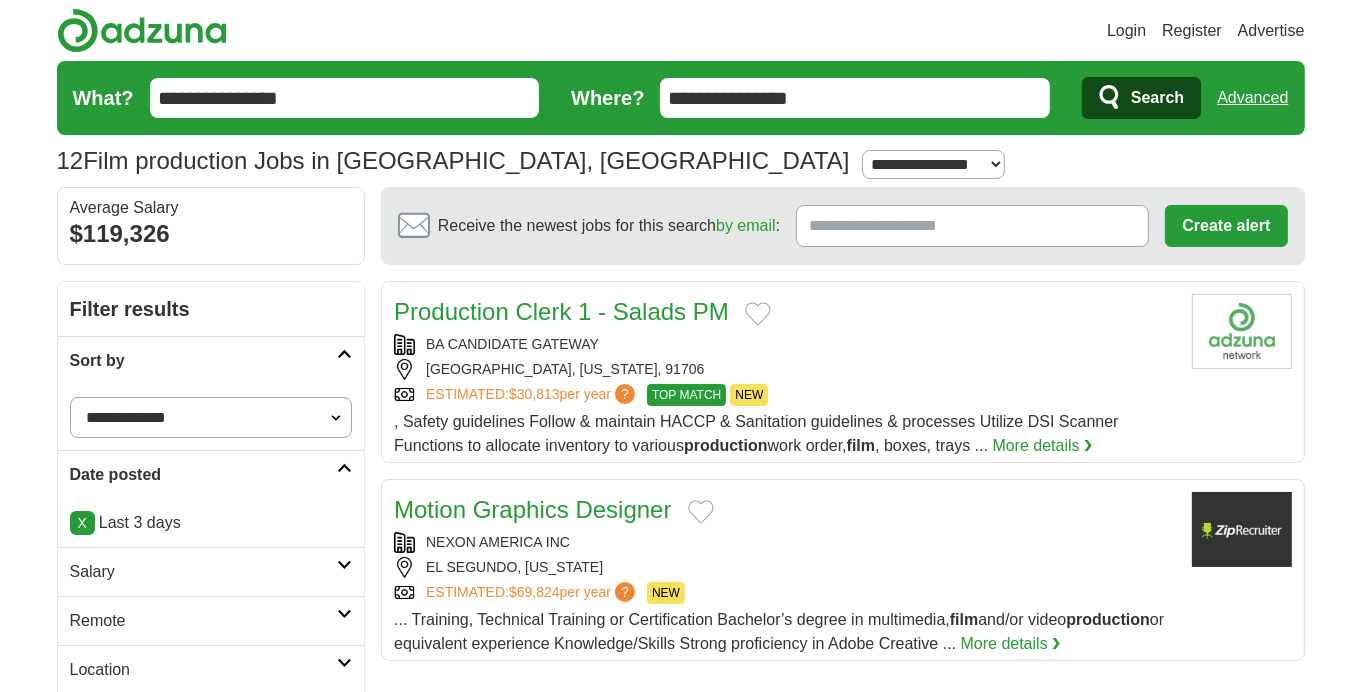 select on "**********" 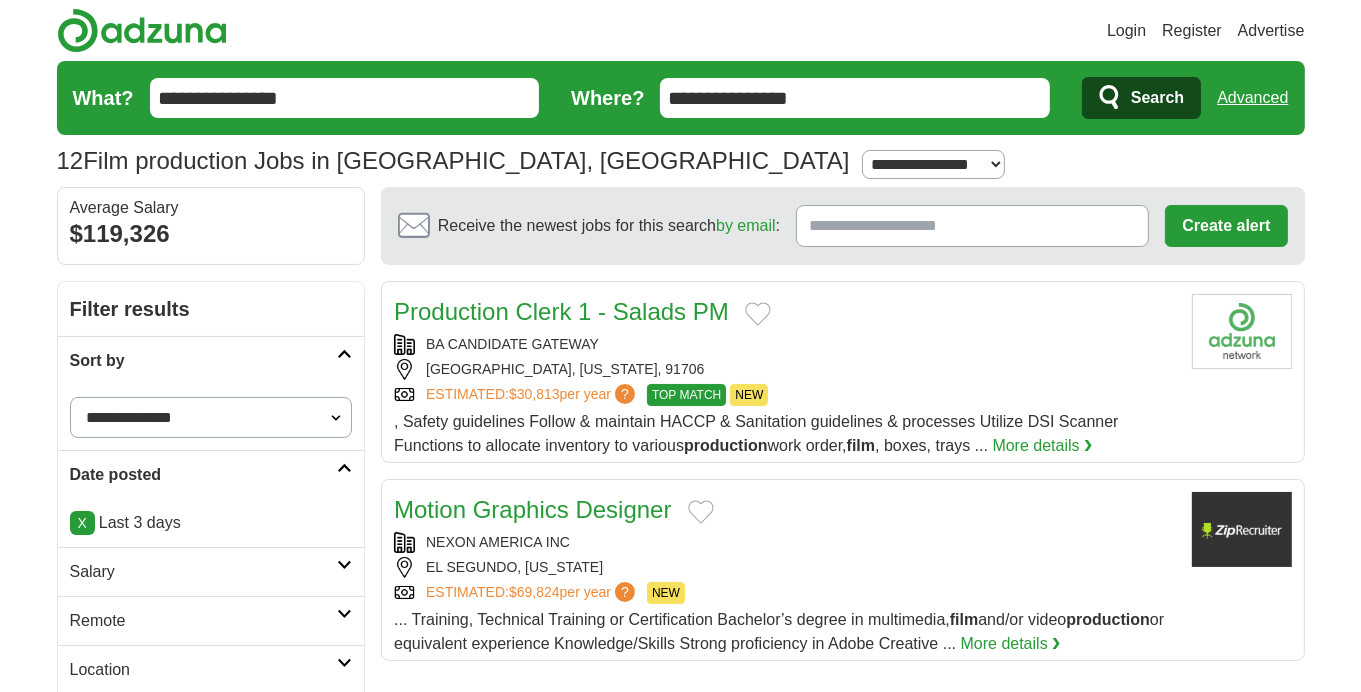 click on "**********" at bounding box center (211, 417) 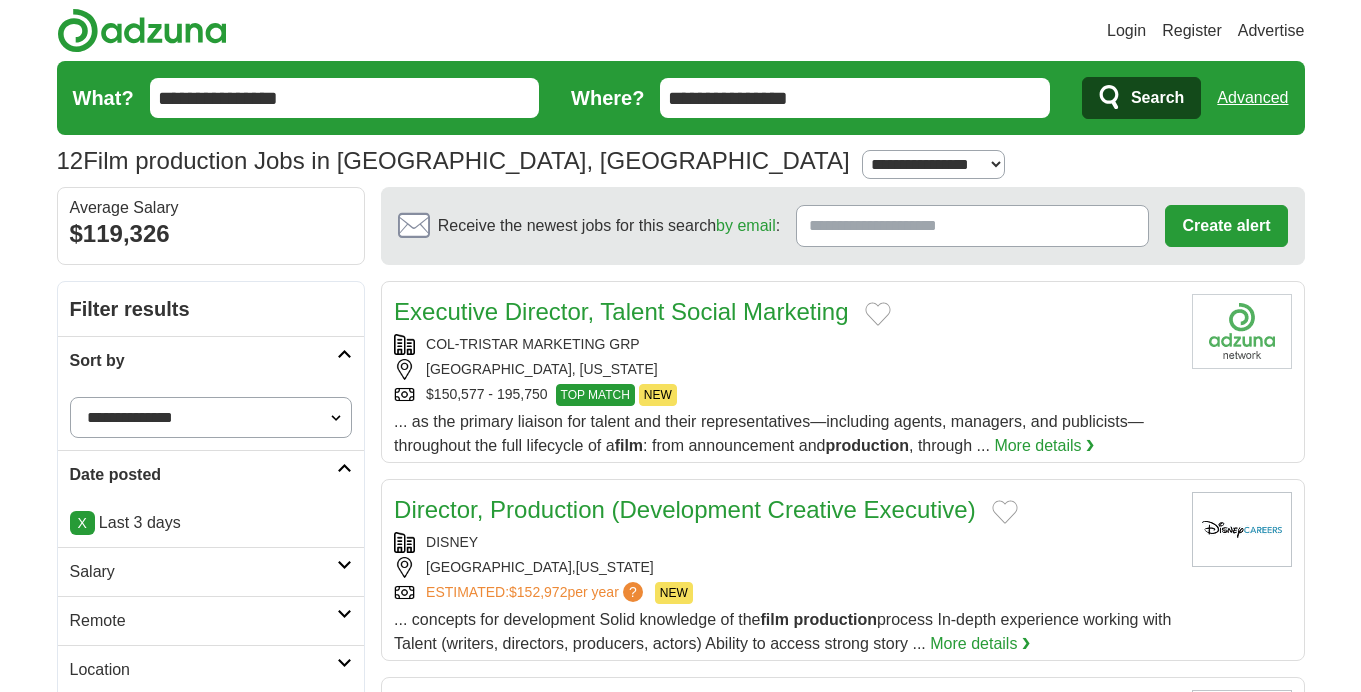 scroll, scrollTop: 0, scrollLeft: 0, axis: both 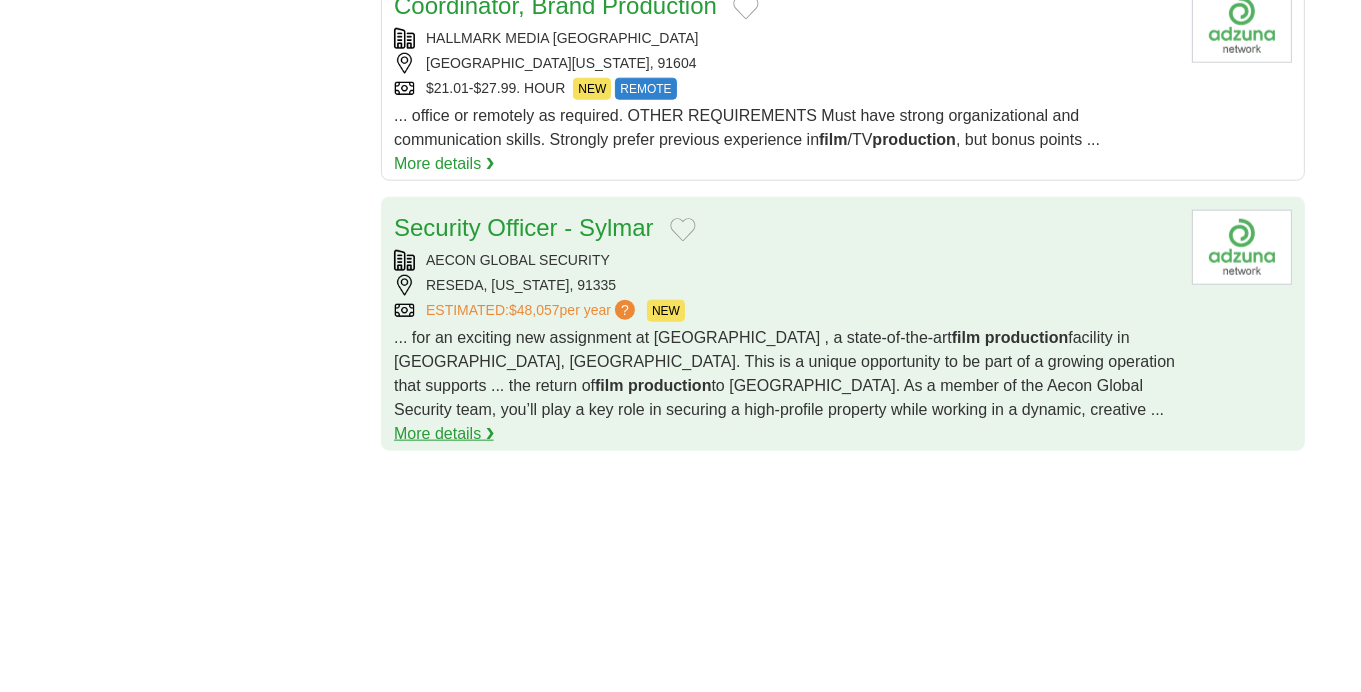 click on "More details ❯" at bounding box center (444, 434) 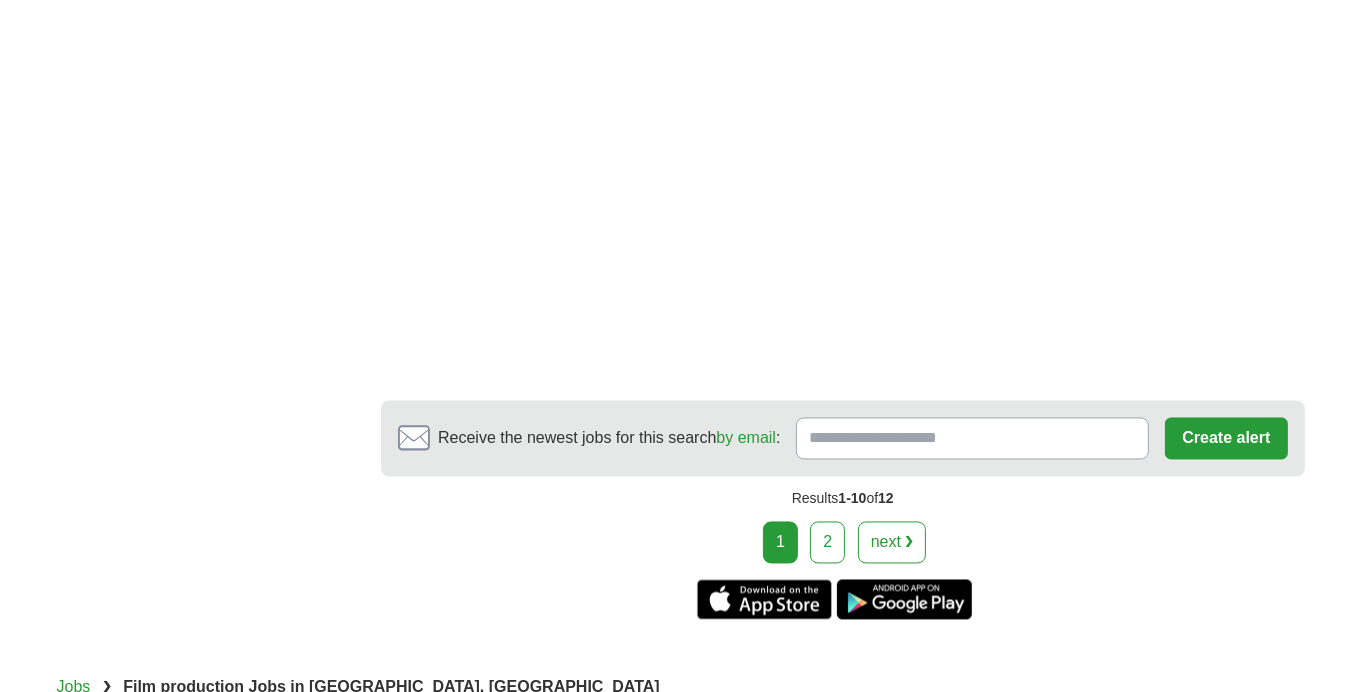 scroll, scrollTop: 3339, scrollLeft: 0, axis: vertical 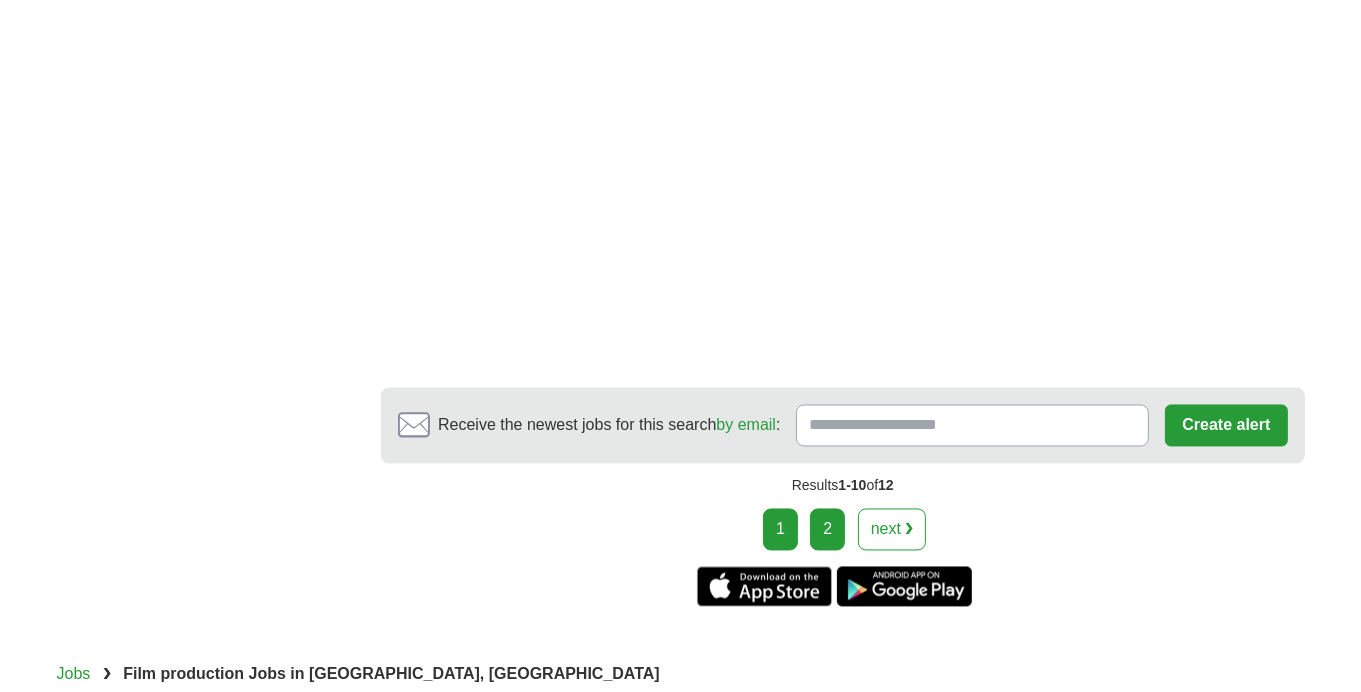 click on "2" at bounding box center (827, 530) 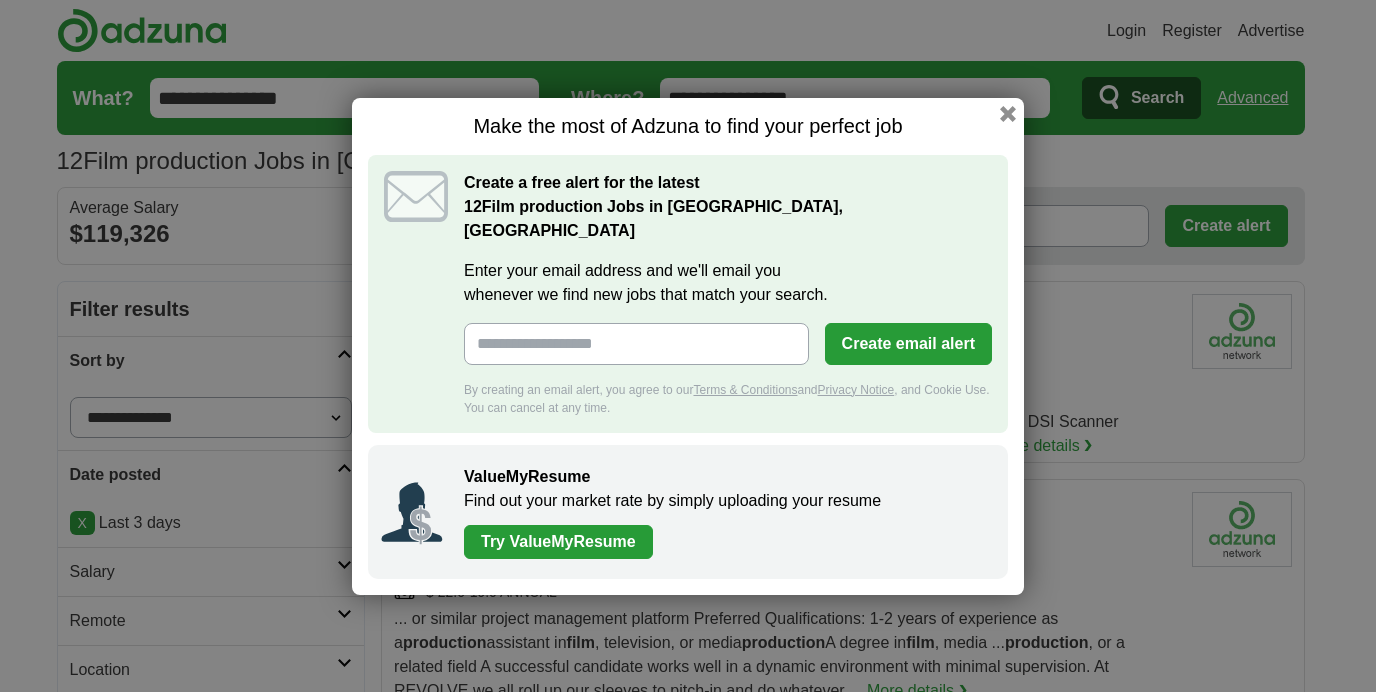 scroll, scrollTop: 0, scrollLeft: 0, axis: both 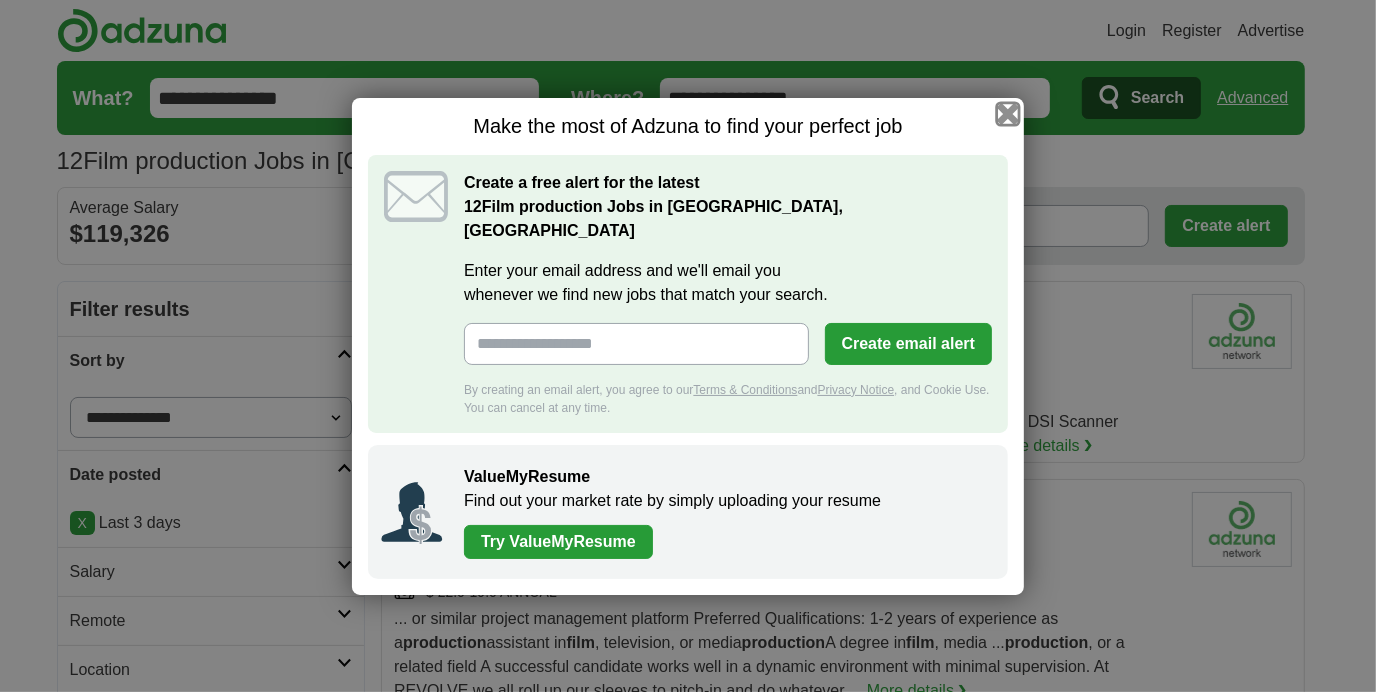 click at bounding box center (1008, 113) 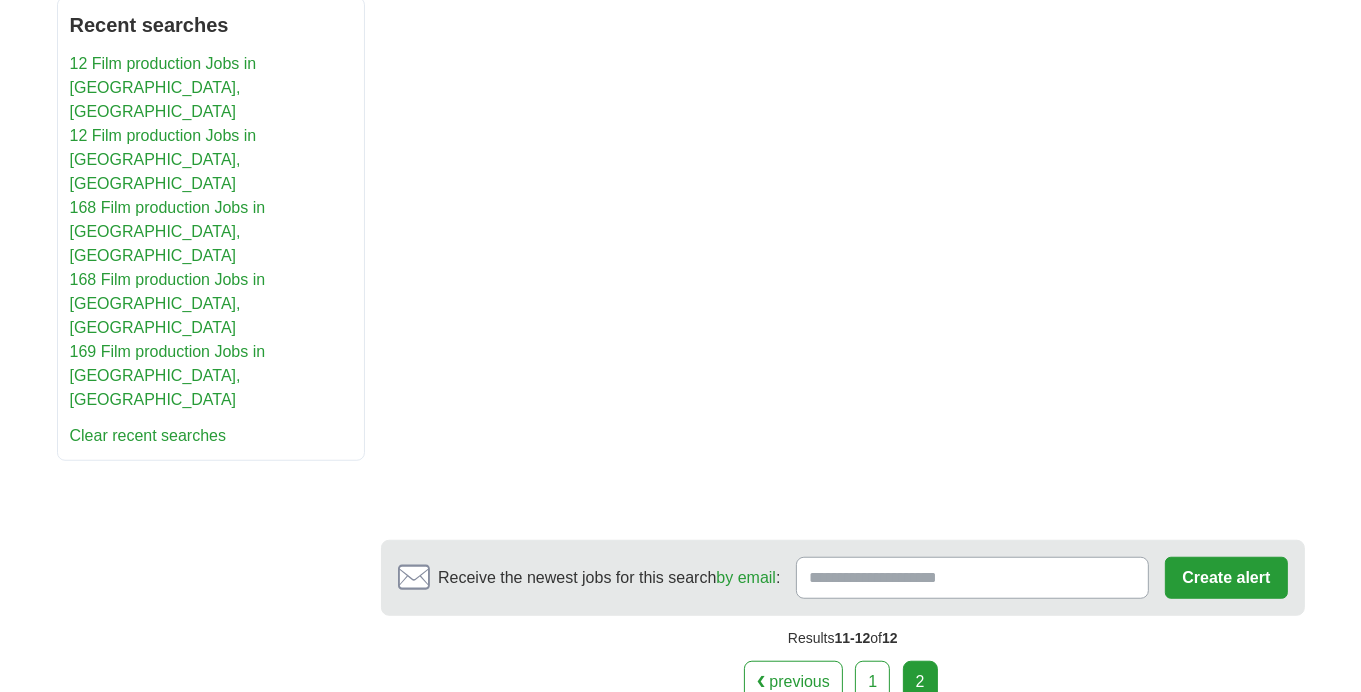 scroll, scrollTop: 1232, scrollLeft: 0, axis: vertical 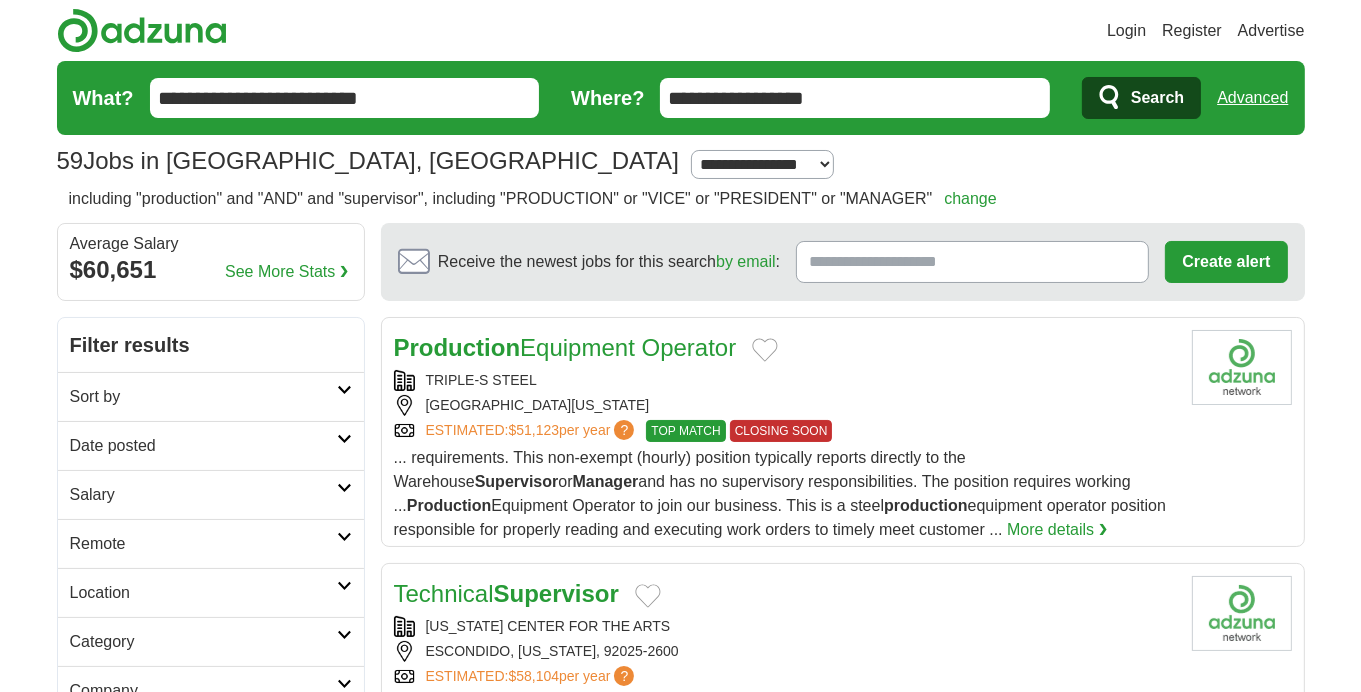 click at bounding box center (344, 390) 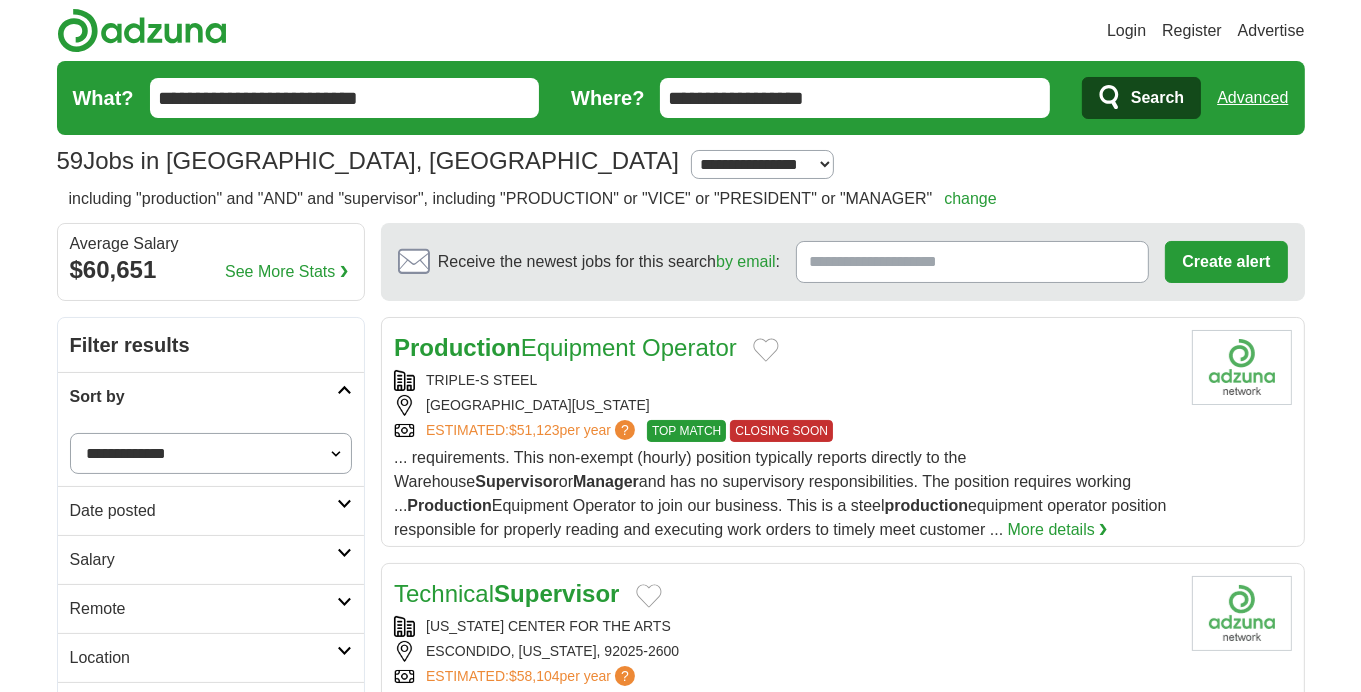 click on "**********" at bounding box center (211, 453) 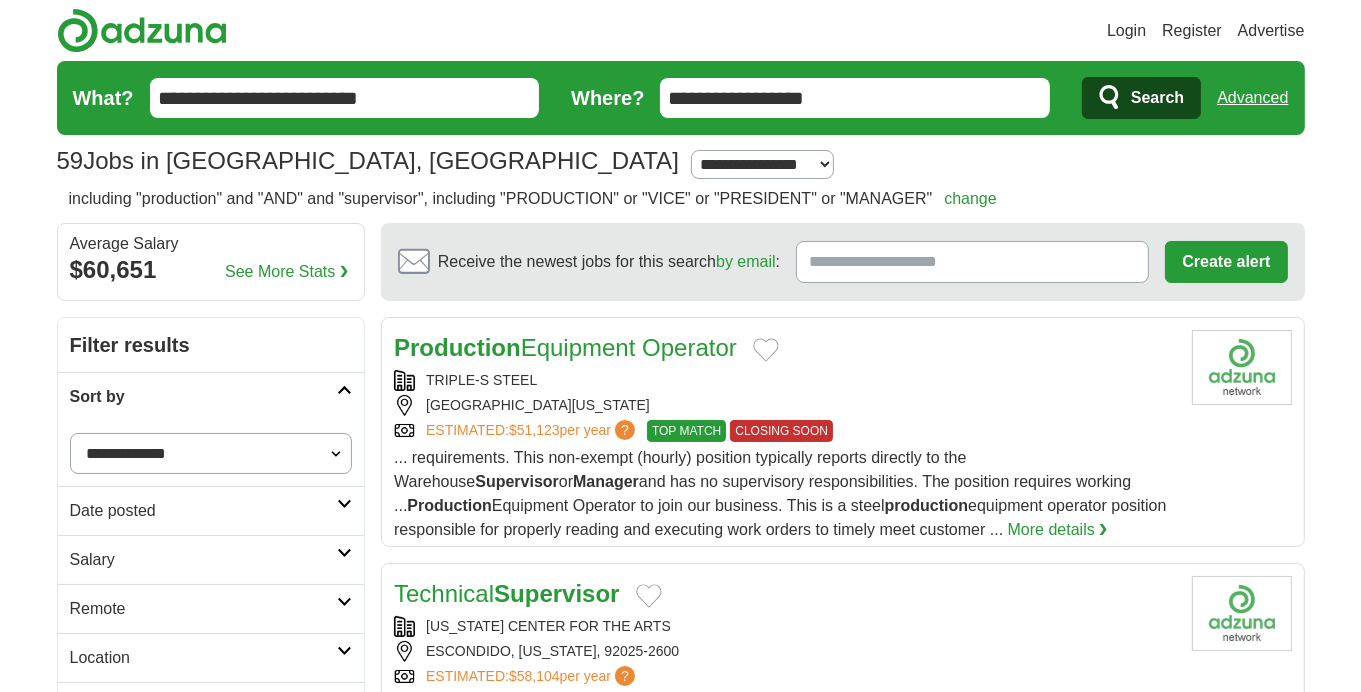 select on "**********" 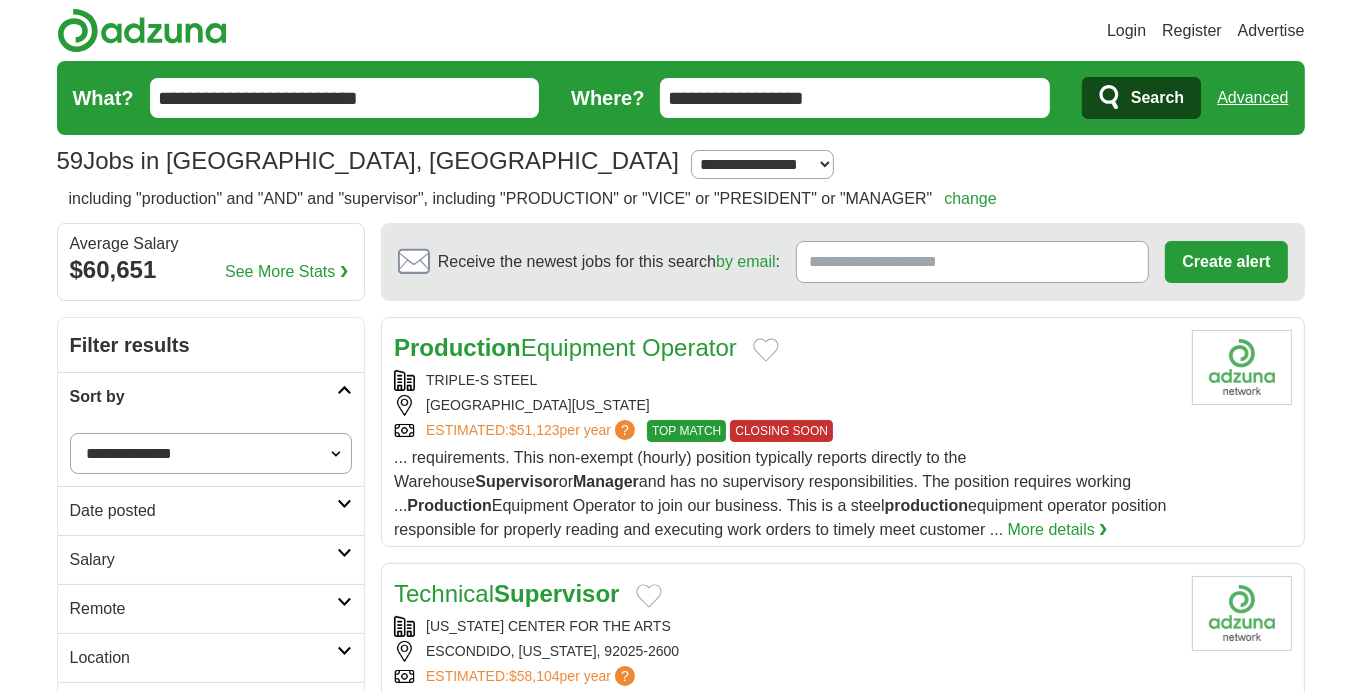 click on "**********" at bounding box center [211, 453] 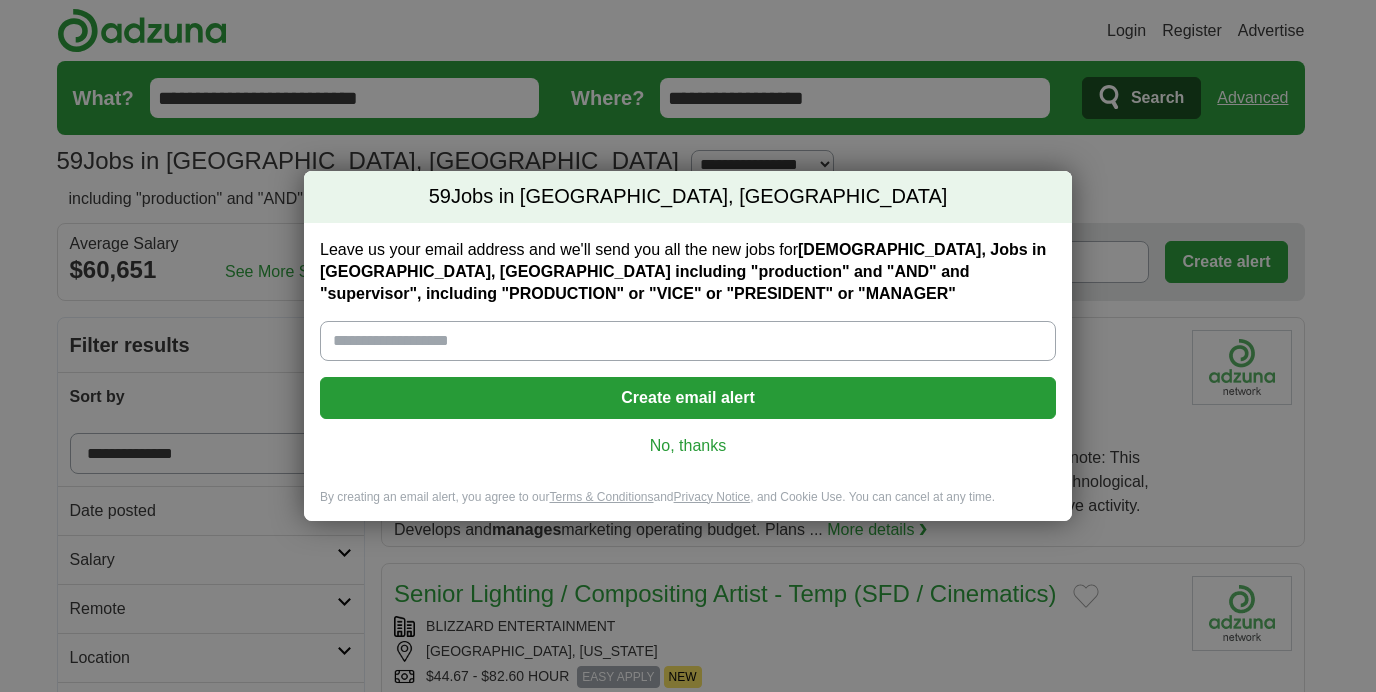 scroll, scrollTop: 0, scrollLeft: 0, axis: both 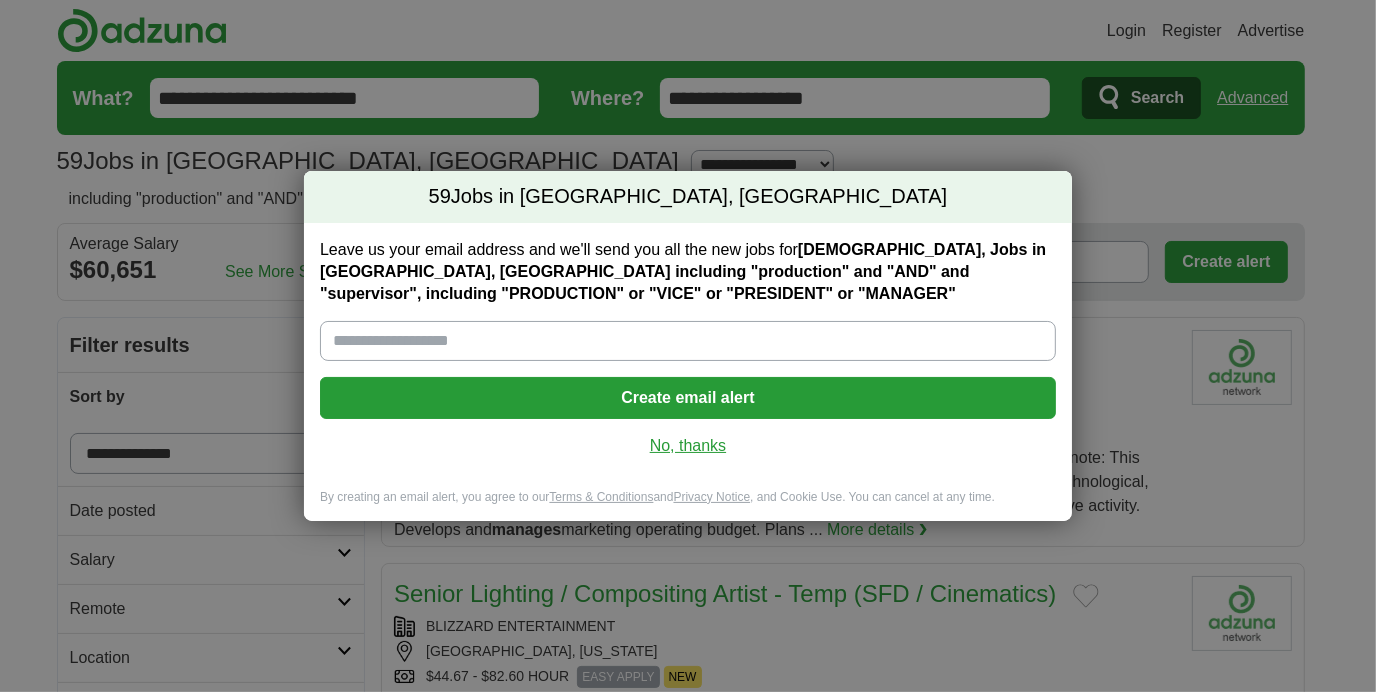 click on "No, thanks" at bounding box center (688, 446) 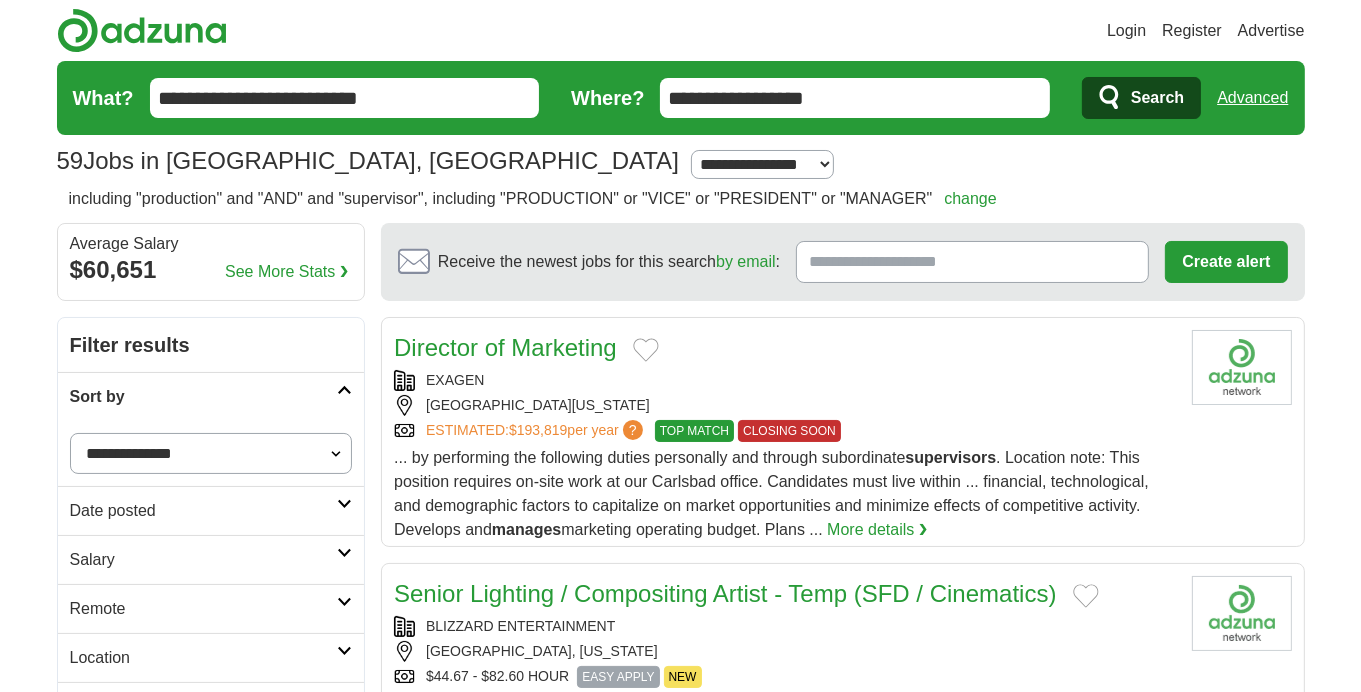 click at bounding box center [344, 504] 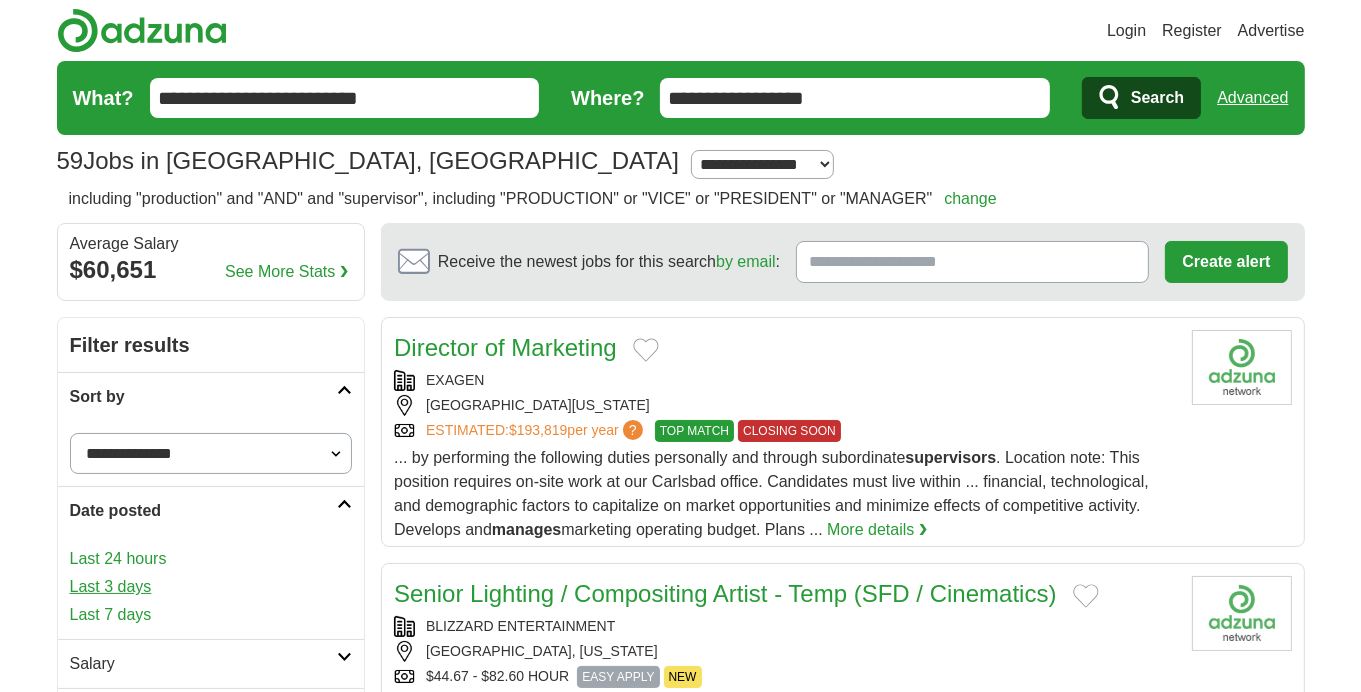 click on "Last 3 days" at bounding box center [211, 587] 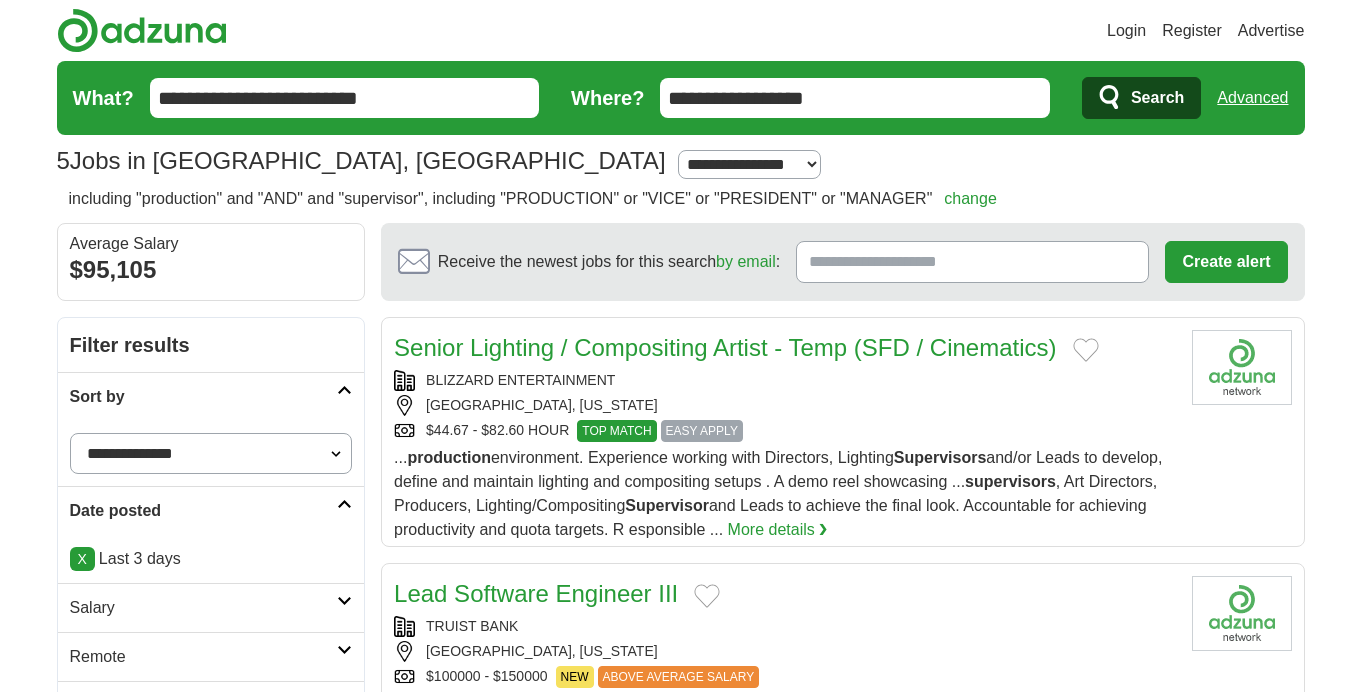 scroll, scrollTop: 0, scrollLeft: 0, axis: both 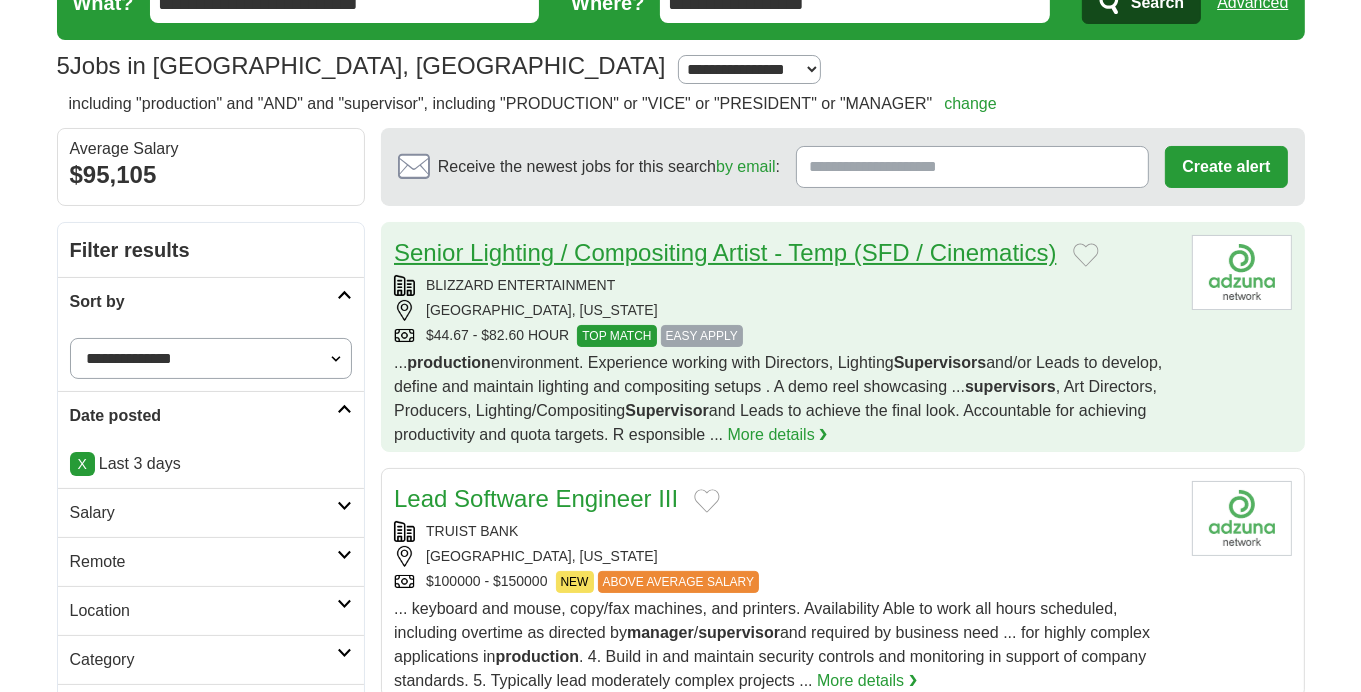 click on "Senior Lighting / Compositing Artist - Temp (SFD / Cinematics)" at bounding box center (725, 252) 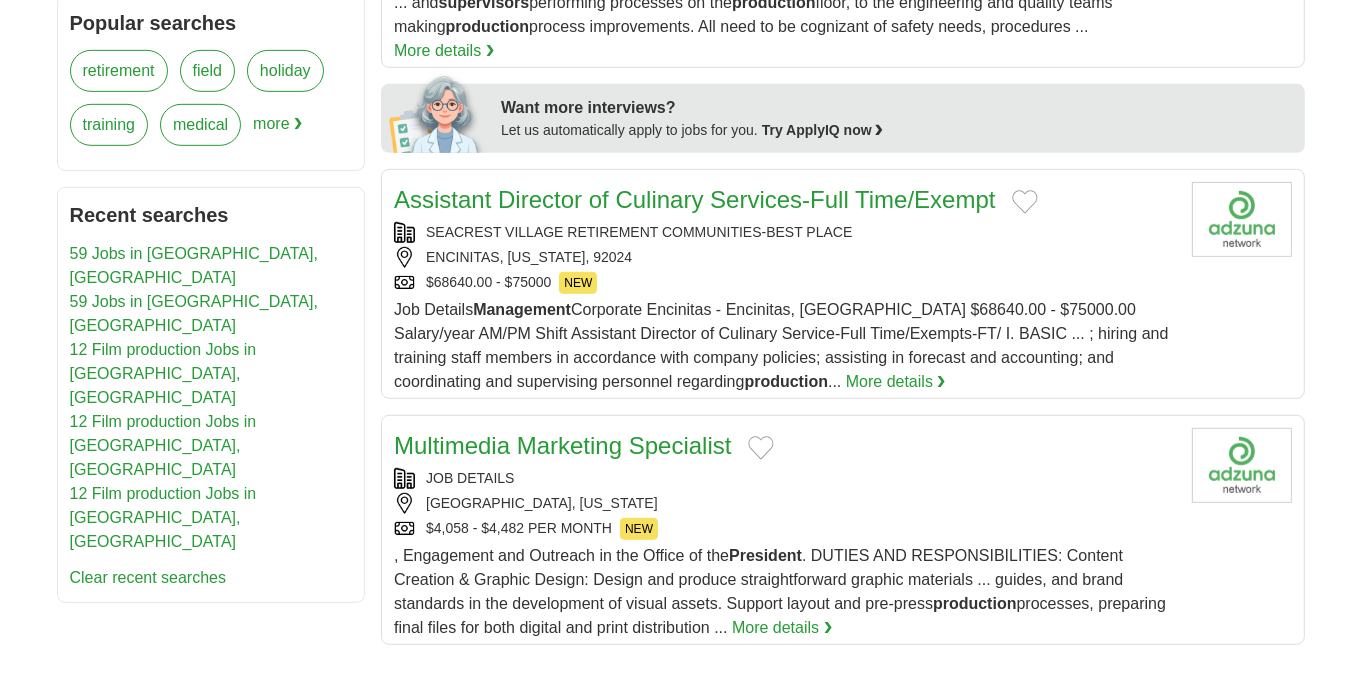 scroll, scrollTop: 1014, scrollLeft: 0, axis: vertical 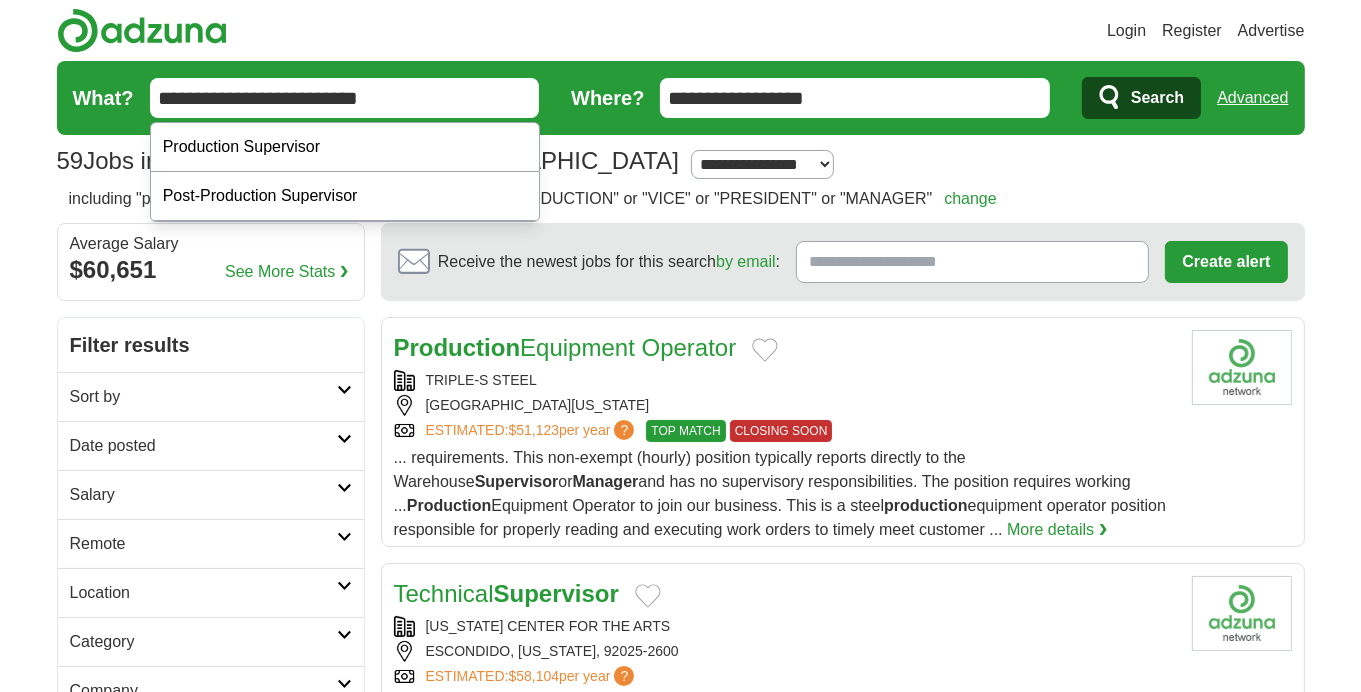 drag, startPoint x: 418, startPoint y: 86, endPoint x: 127, endPoint y: 93, distance: 291.08417 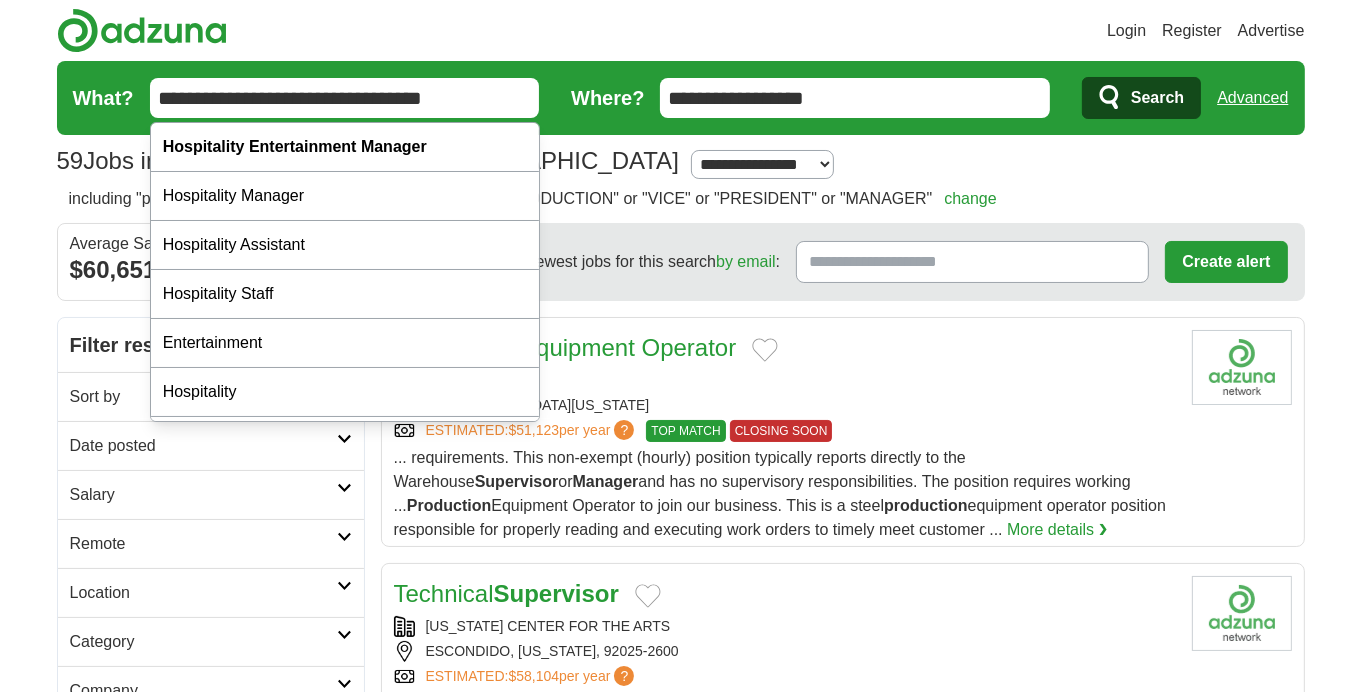 drag, startPoint x: 232, startPoint y: 93, endPoint x: 139, endPoint y: 90, distance: 93.04838 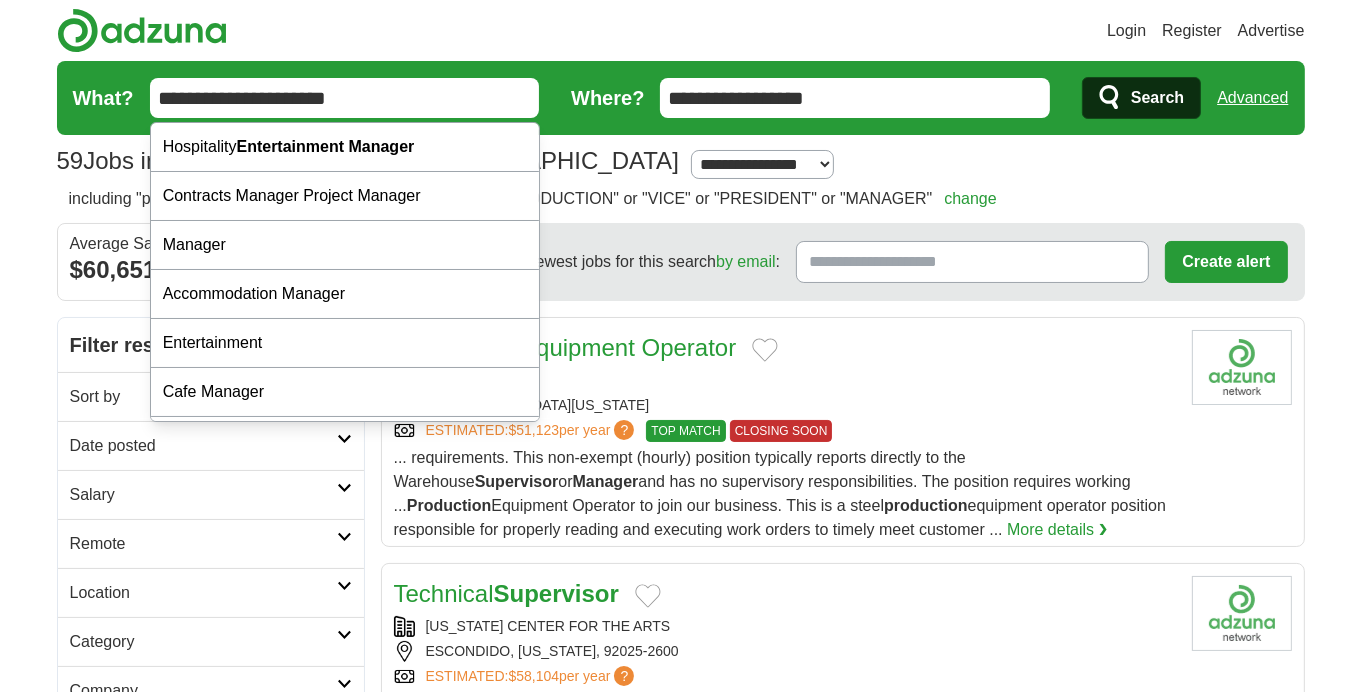 type on "**********" 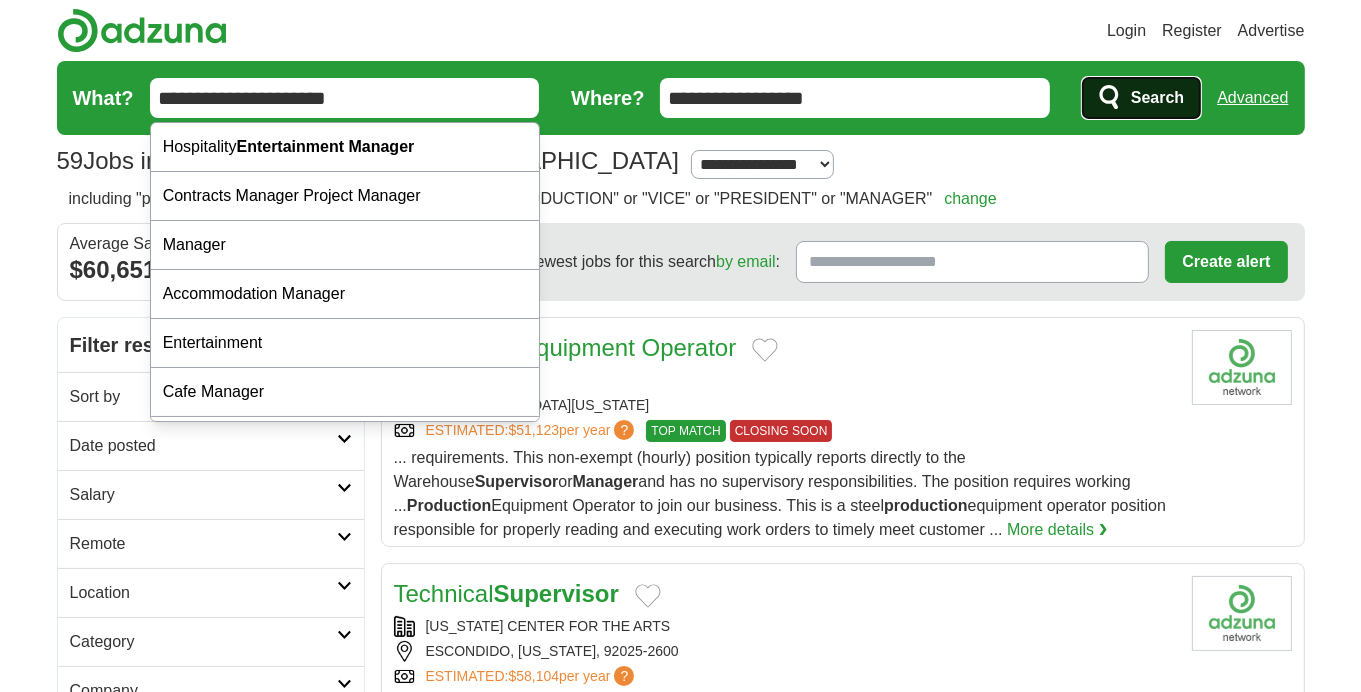 click on "Search" at bounding box center (1157, 98) 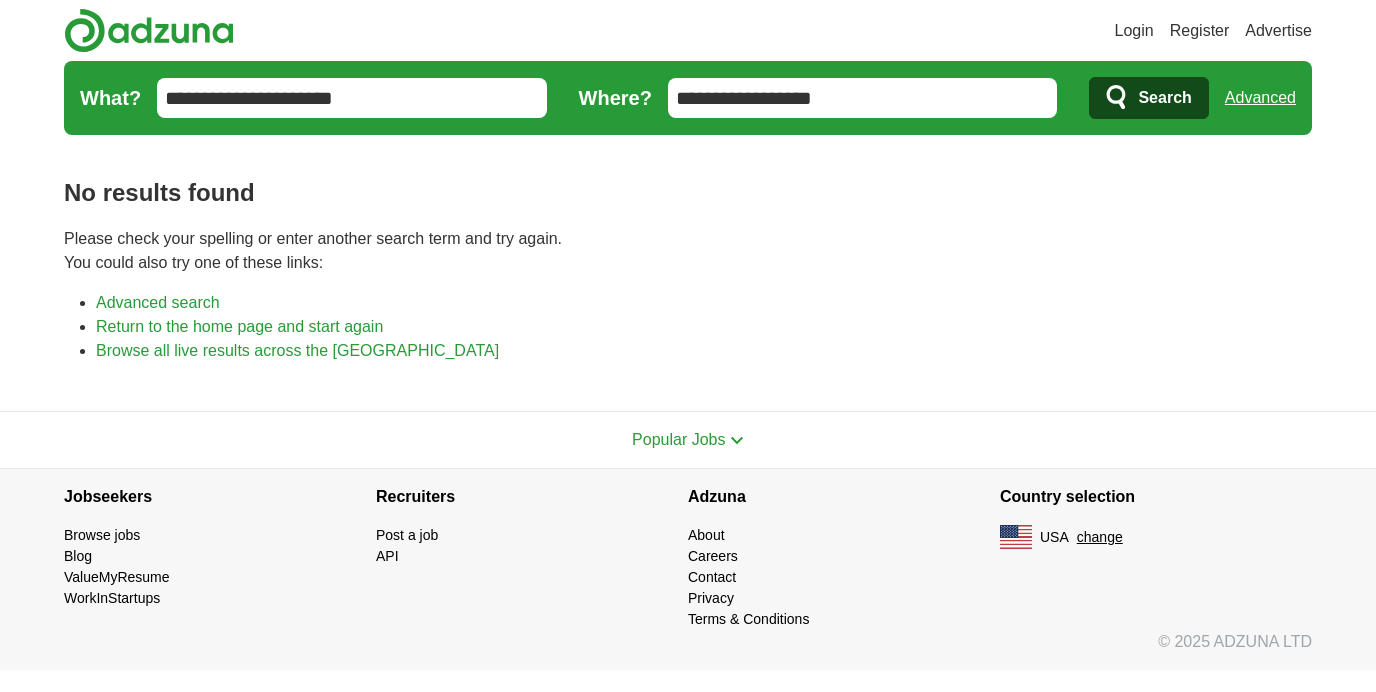 scroll, scrollTop: 0, scrollLeft: 0, axis: both 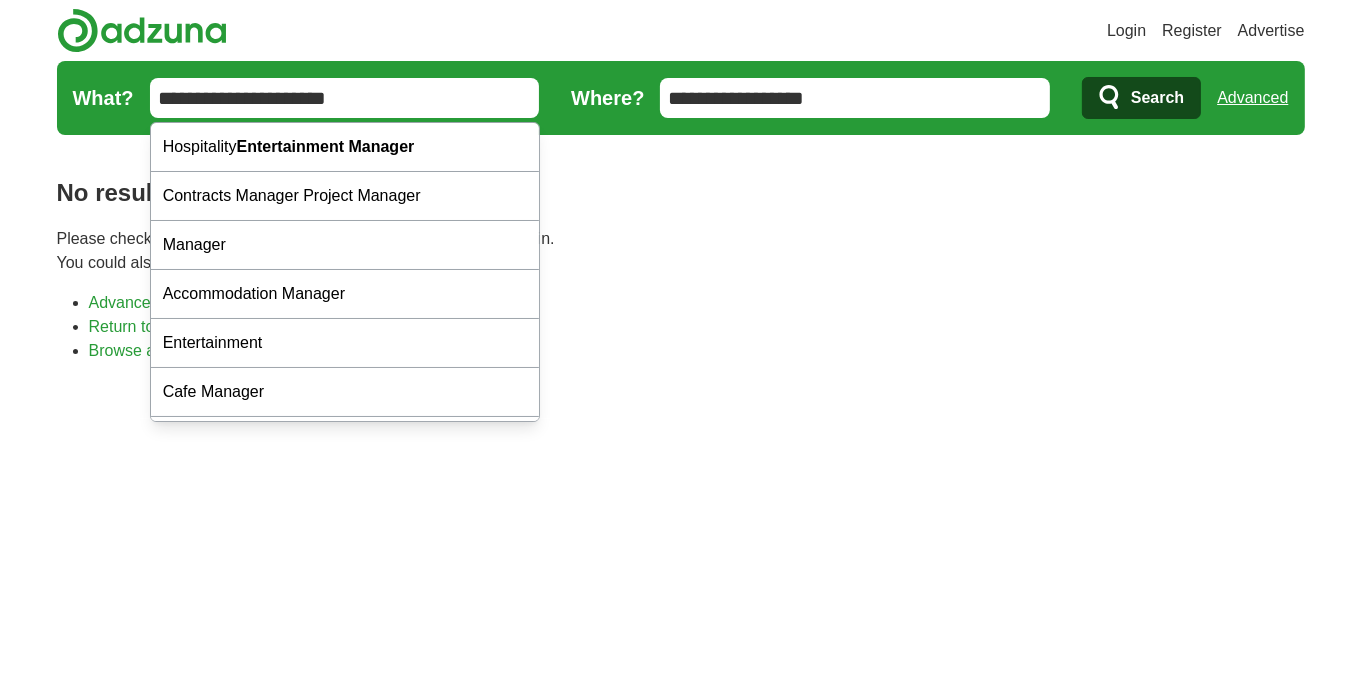 click on "**********" at bounding box center (345, 98) 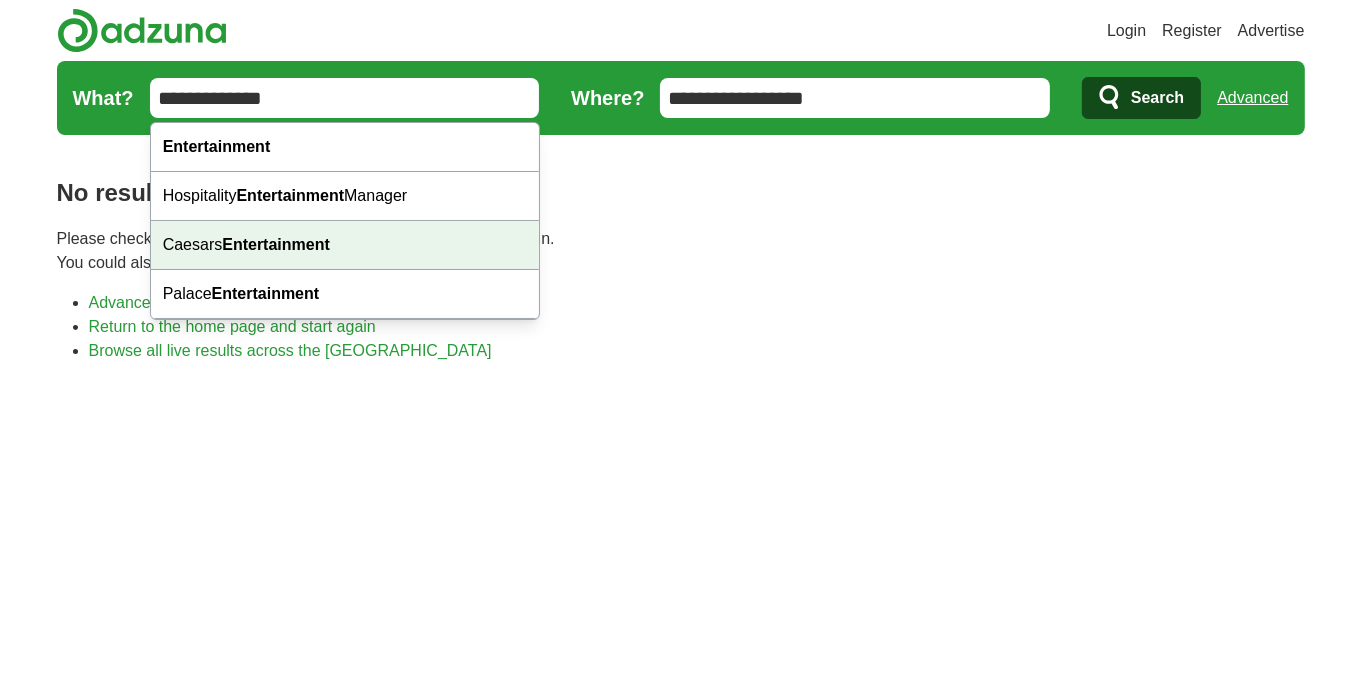 click on "Entertainment" at bounding box center [276, 244] 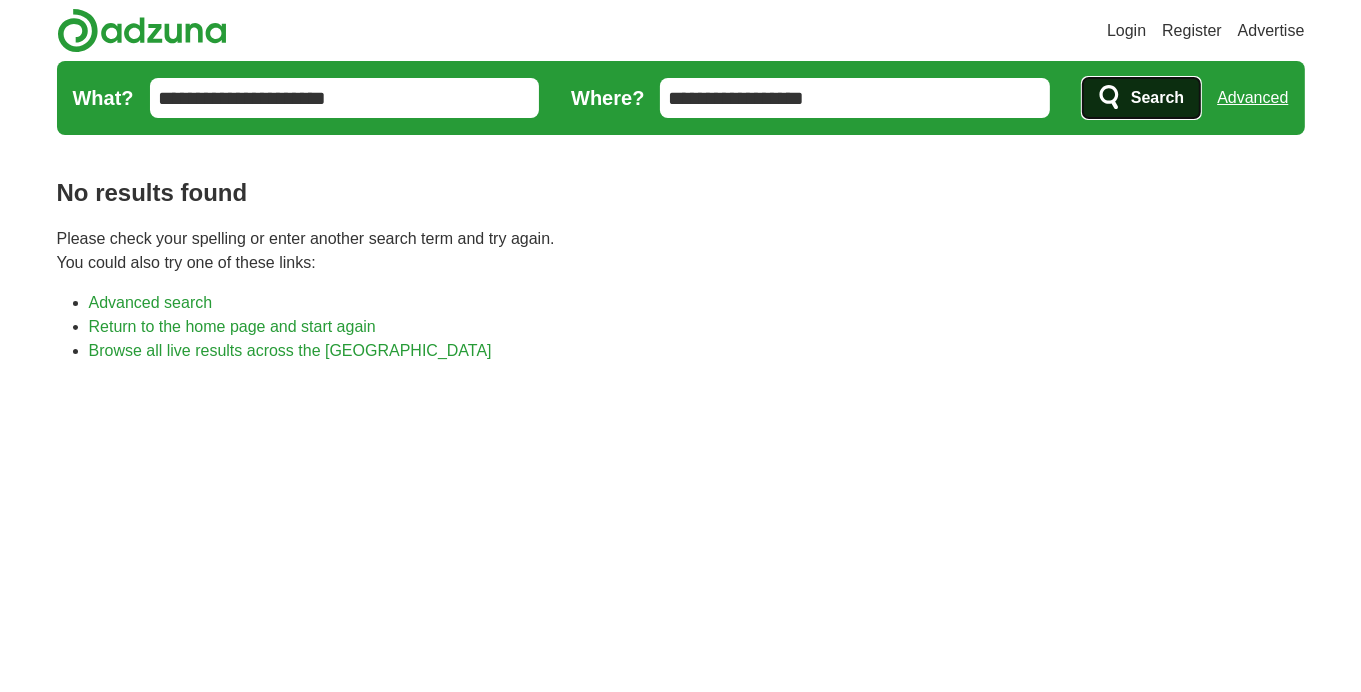 click on "Search" at bounding box center [1157, 98] 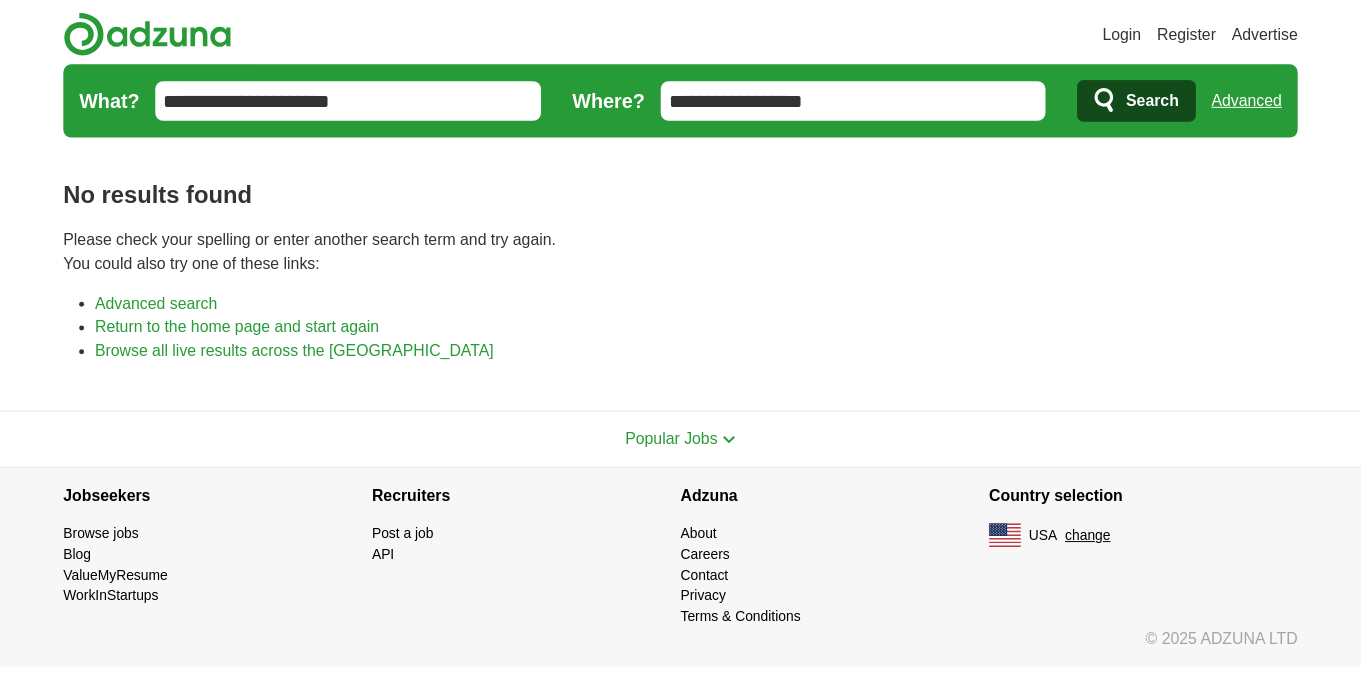 scroll, scrollTop: 0, scrollLeft: 0, axis: both 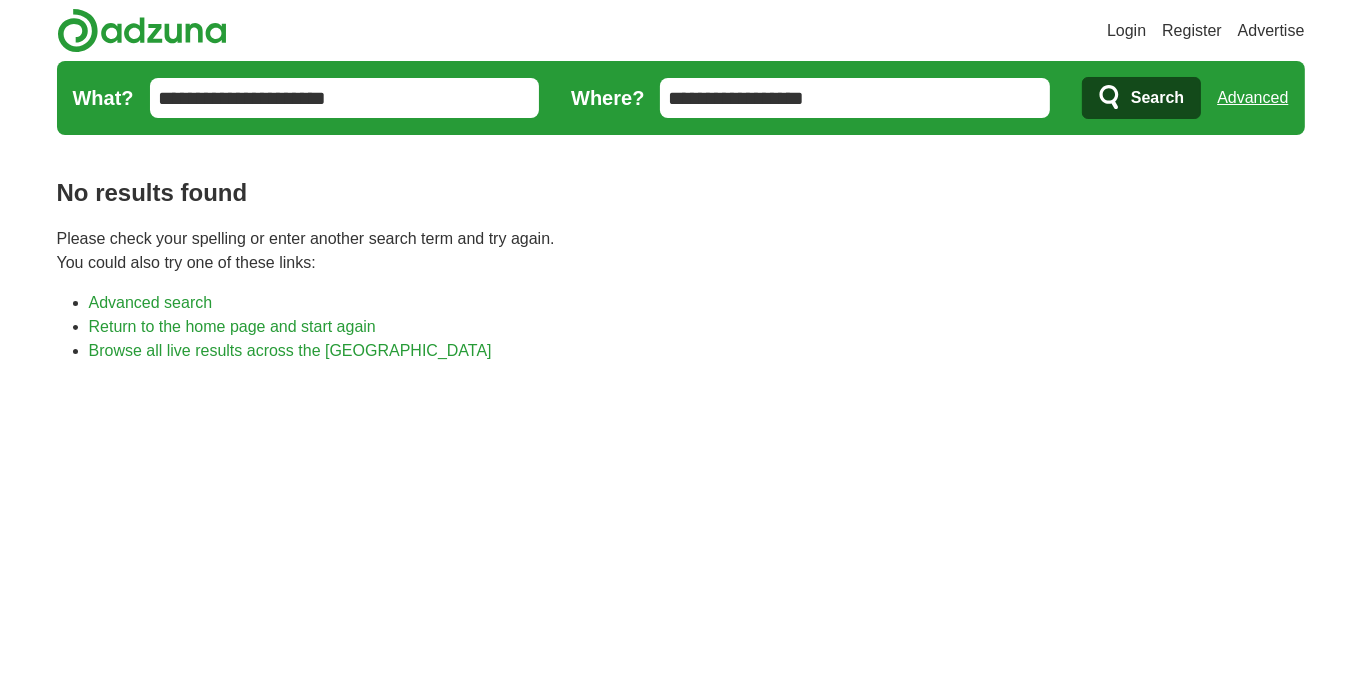 drag, startPoint x: 124, startPoint y: 91, endPoint x: 149, endPoint y: 87, distance: 25.317978 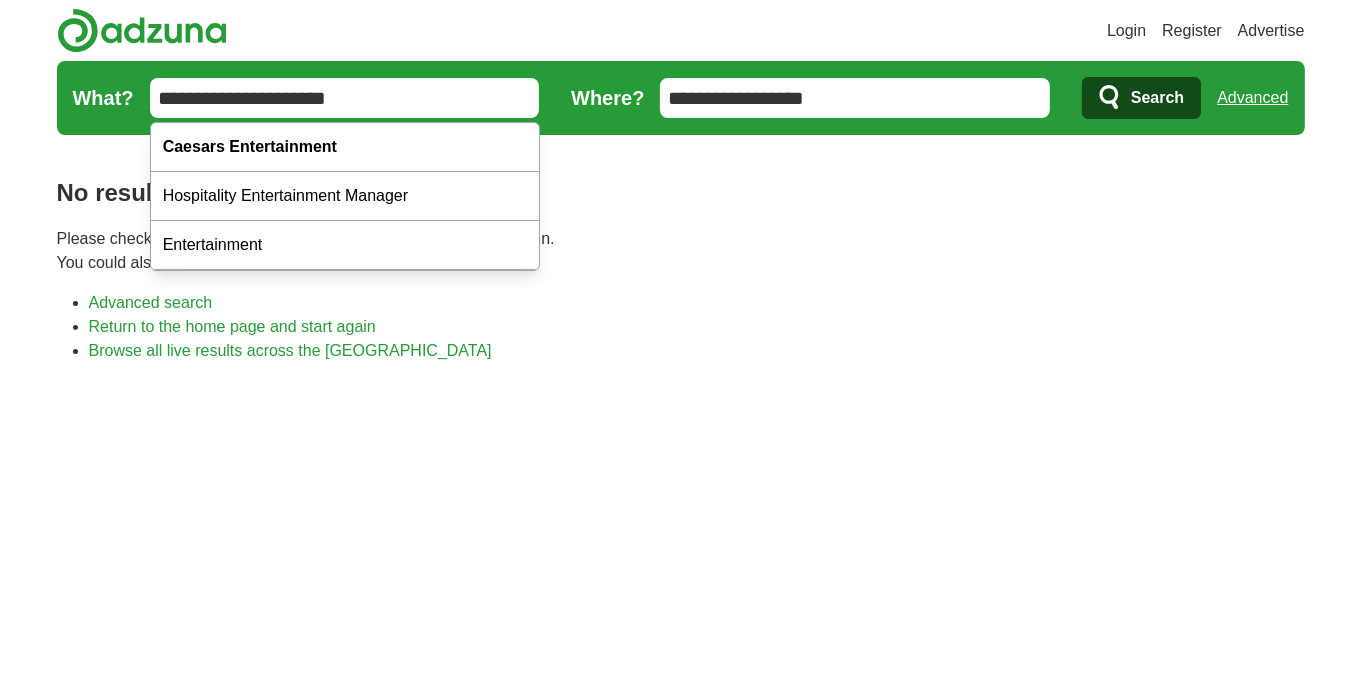 drag, startPoint x: 369, startPoint y: 93, endPoint x: 163, endPoint y: 94, distance: 206.00243 